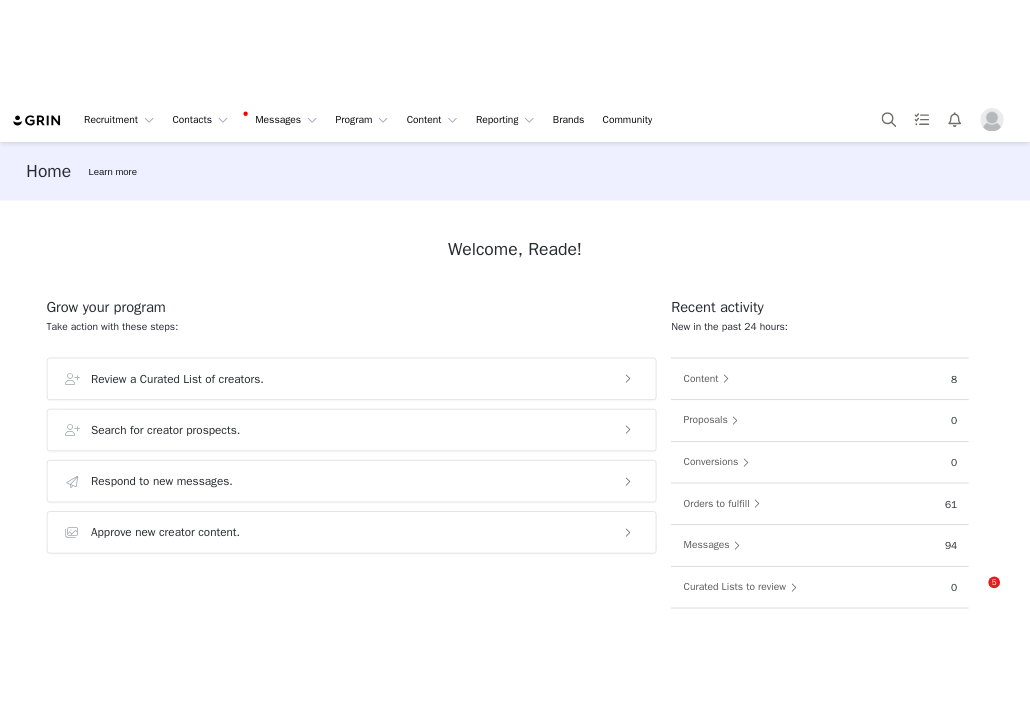 scroll, scrollTop: 0, scrollLeft: 0, axis: both 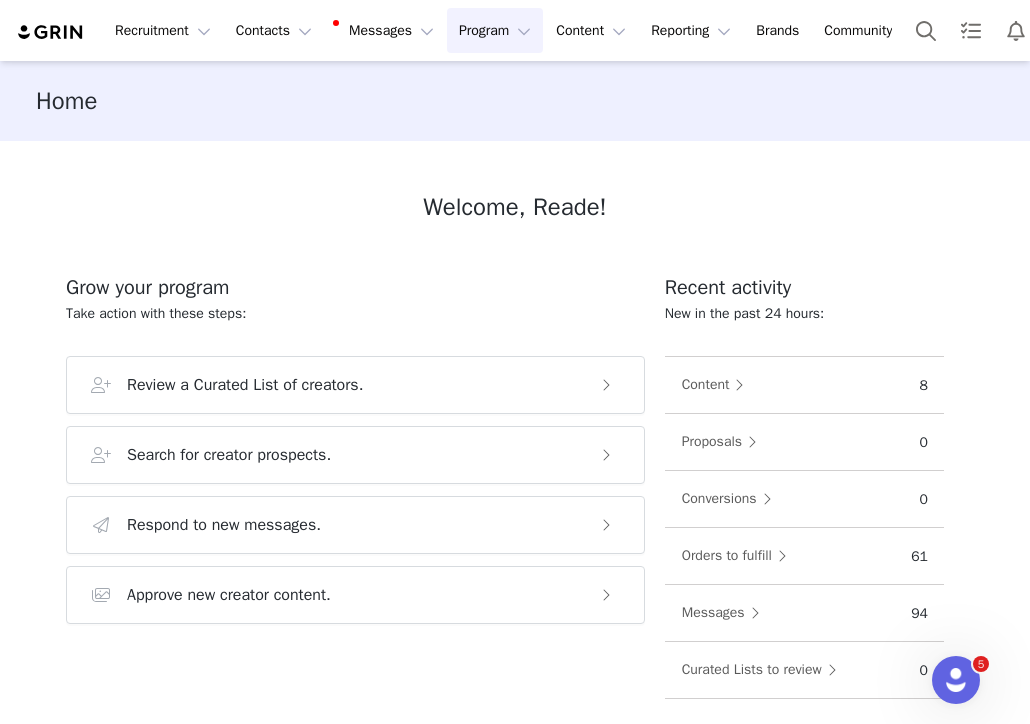click on "Program Program" at bounding box center (495, 30) 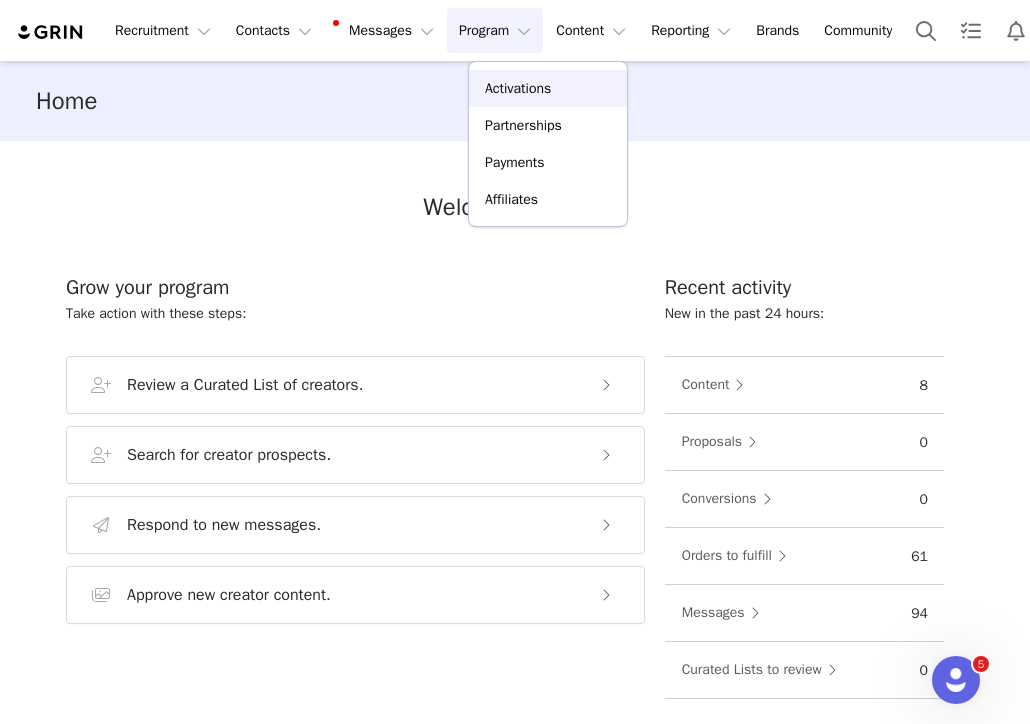 click on "Activations" at bounding box center (518, 88) 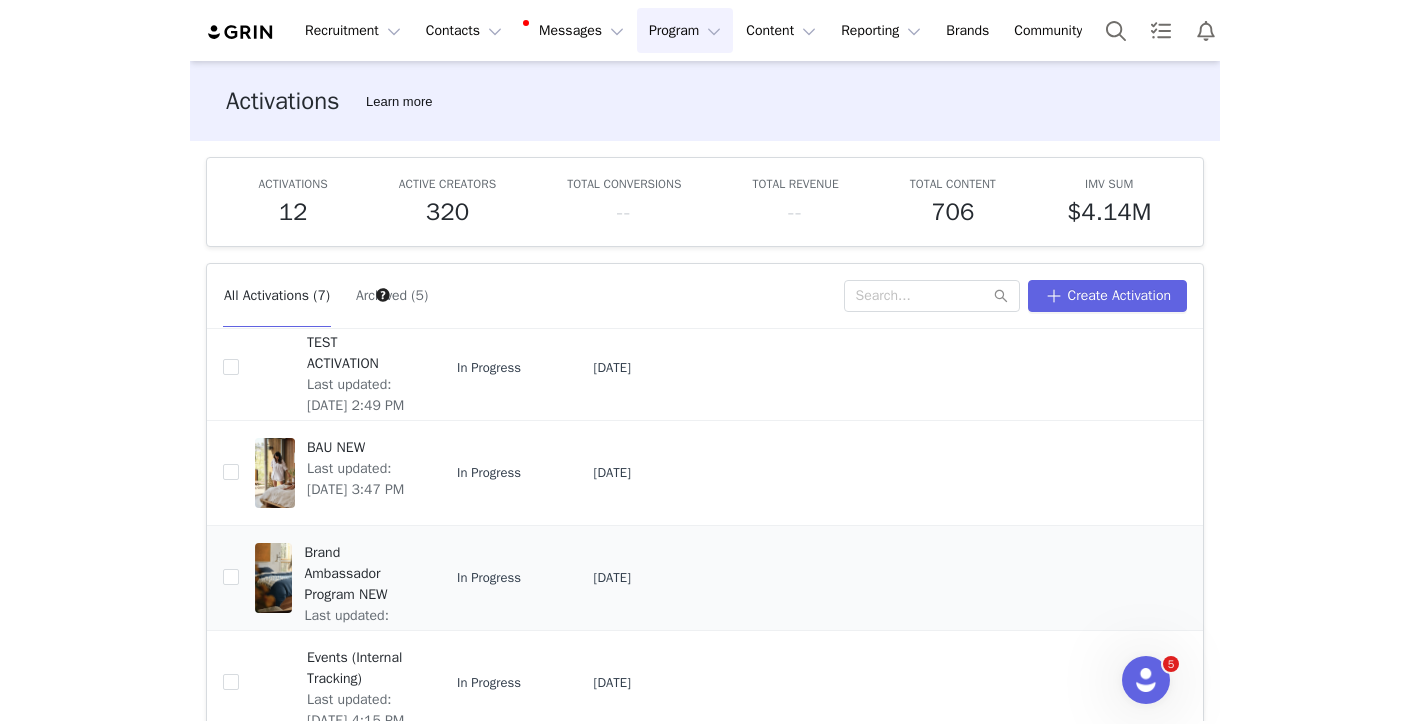 scroll, scrollTop: 307, scrollLeft: 0, axis: vertical 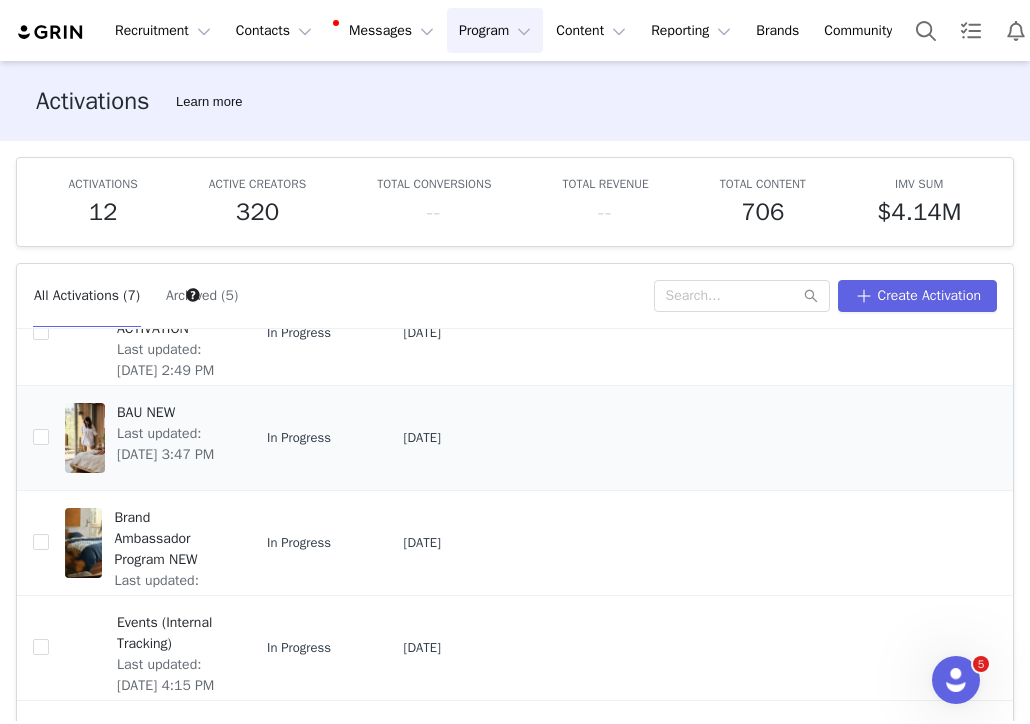 click on "Last updated: [DATE] 3:47 PM" at bounding box center [170, 444] 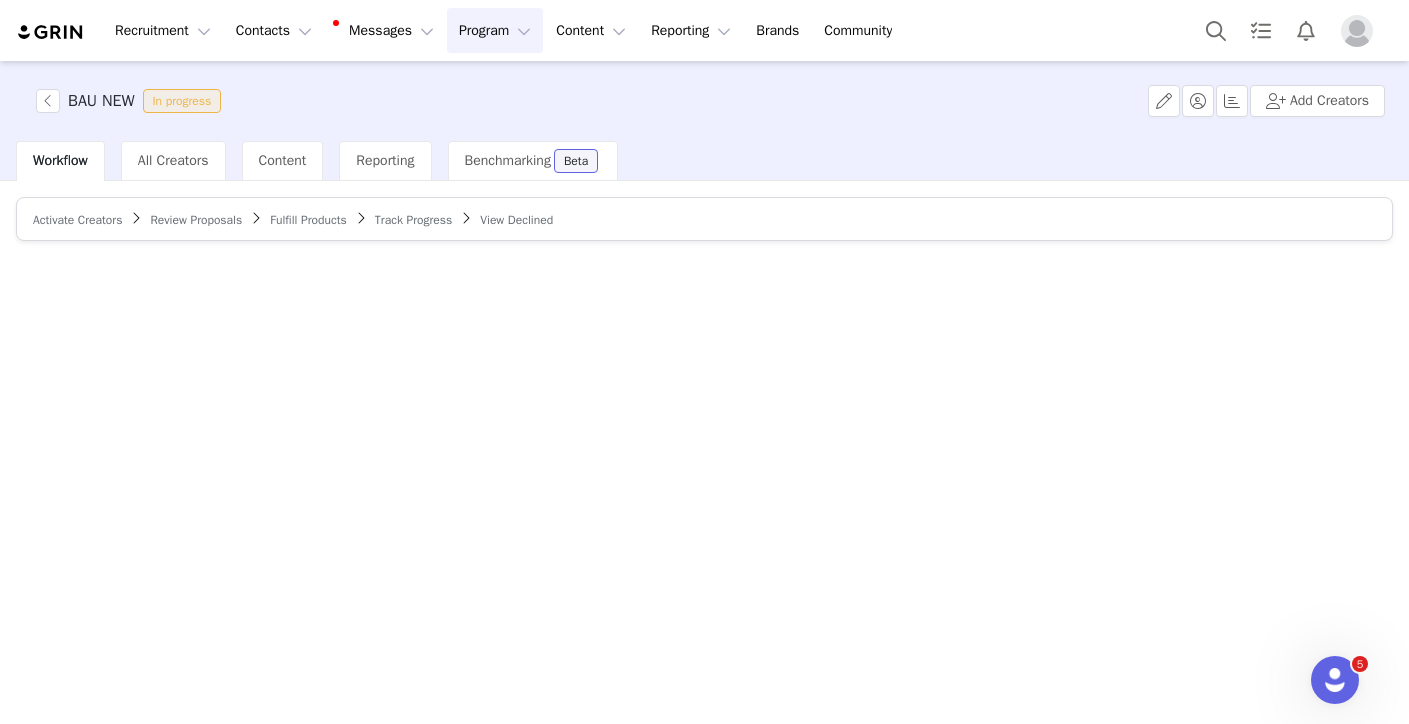 click on "Activate Creators" at bounding box center (77, 220) 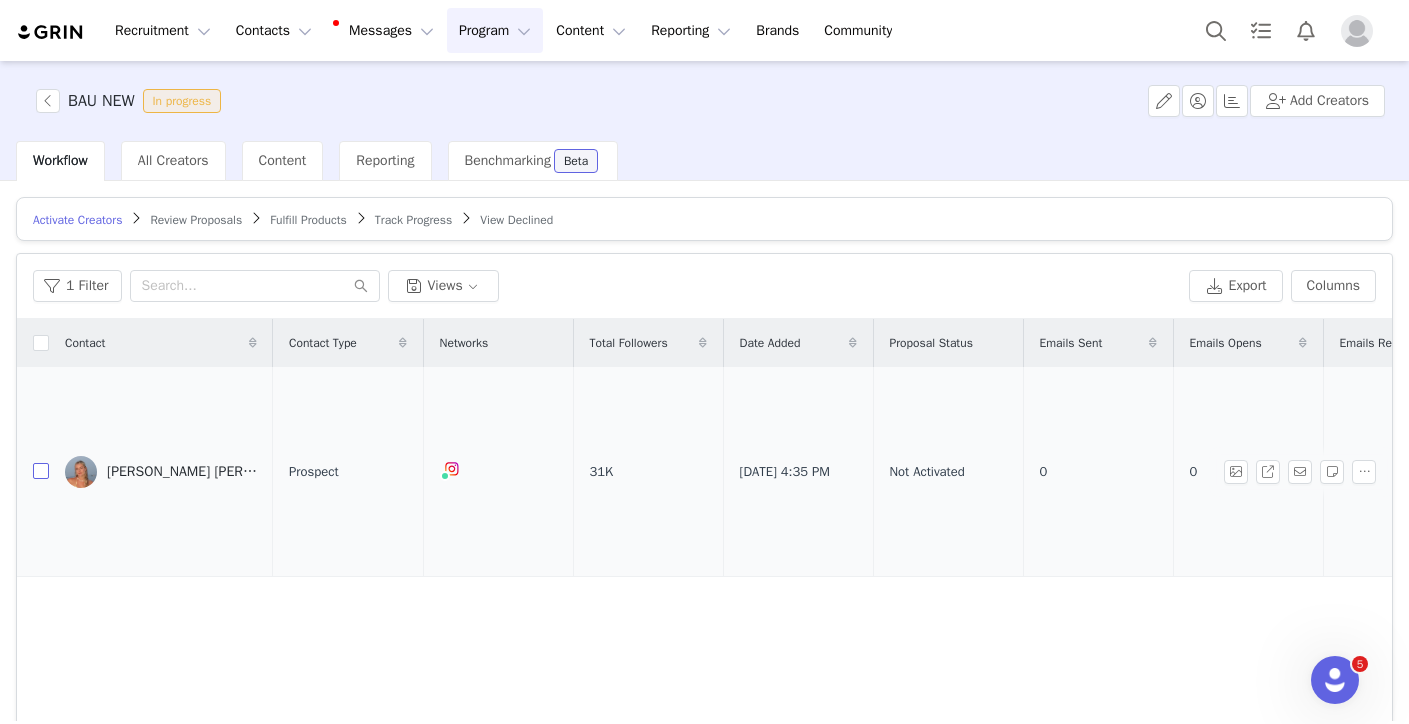 click at bounding box center [41, 471] 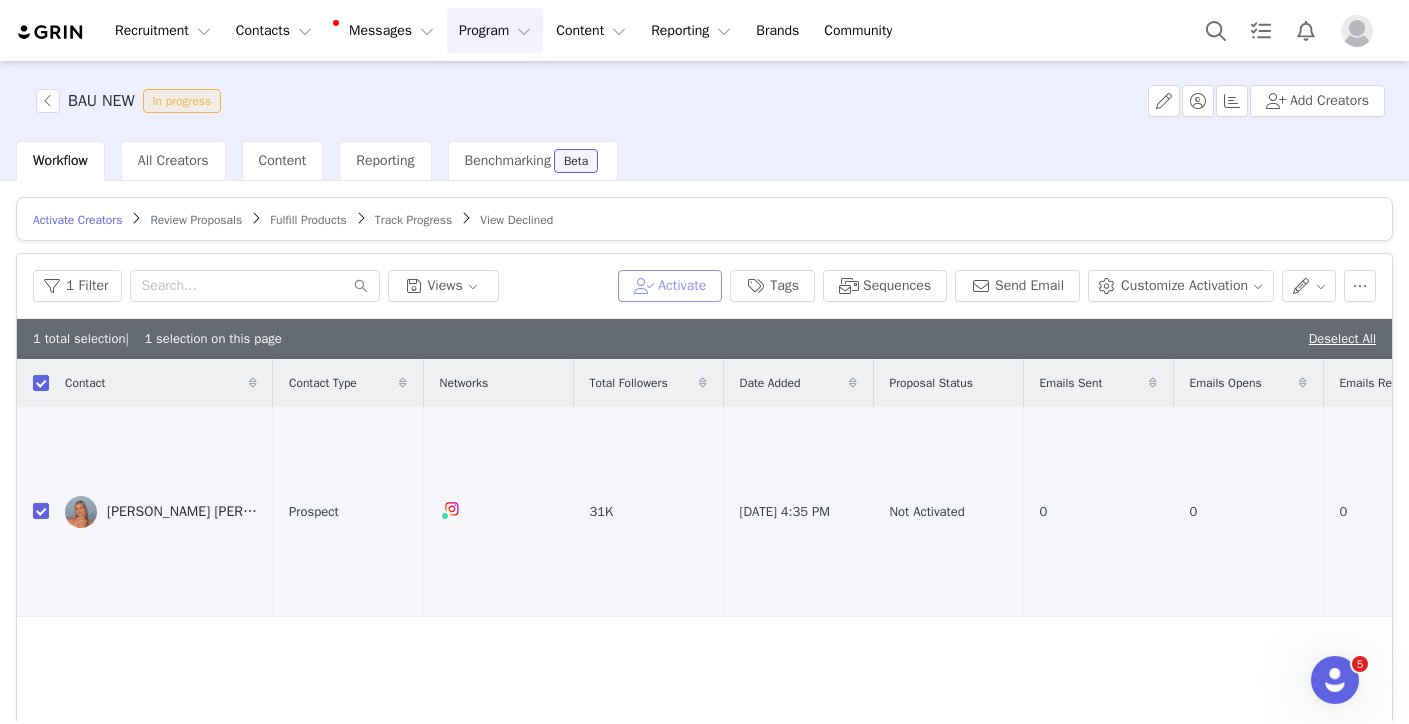 click on "Activate" at bounding box center (670, 286) 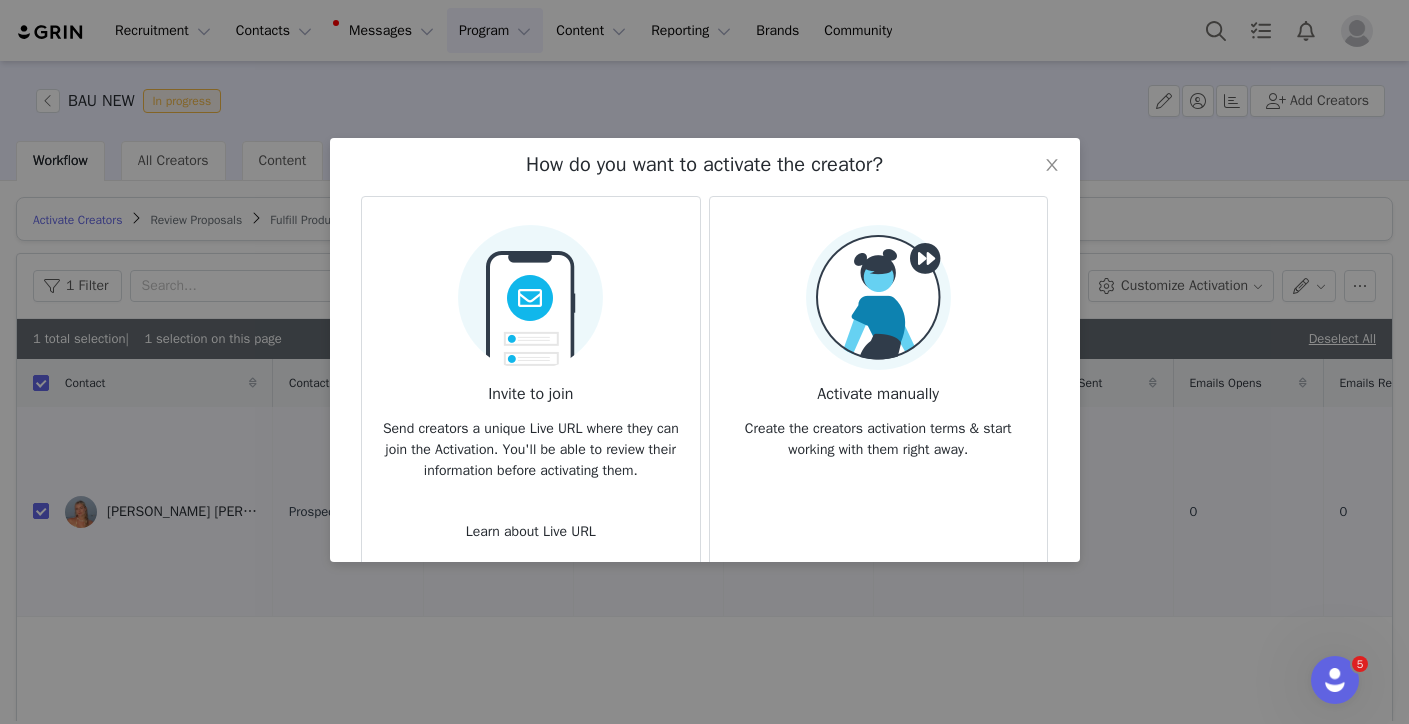 click at bounding box center [878, 297] 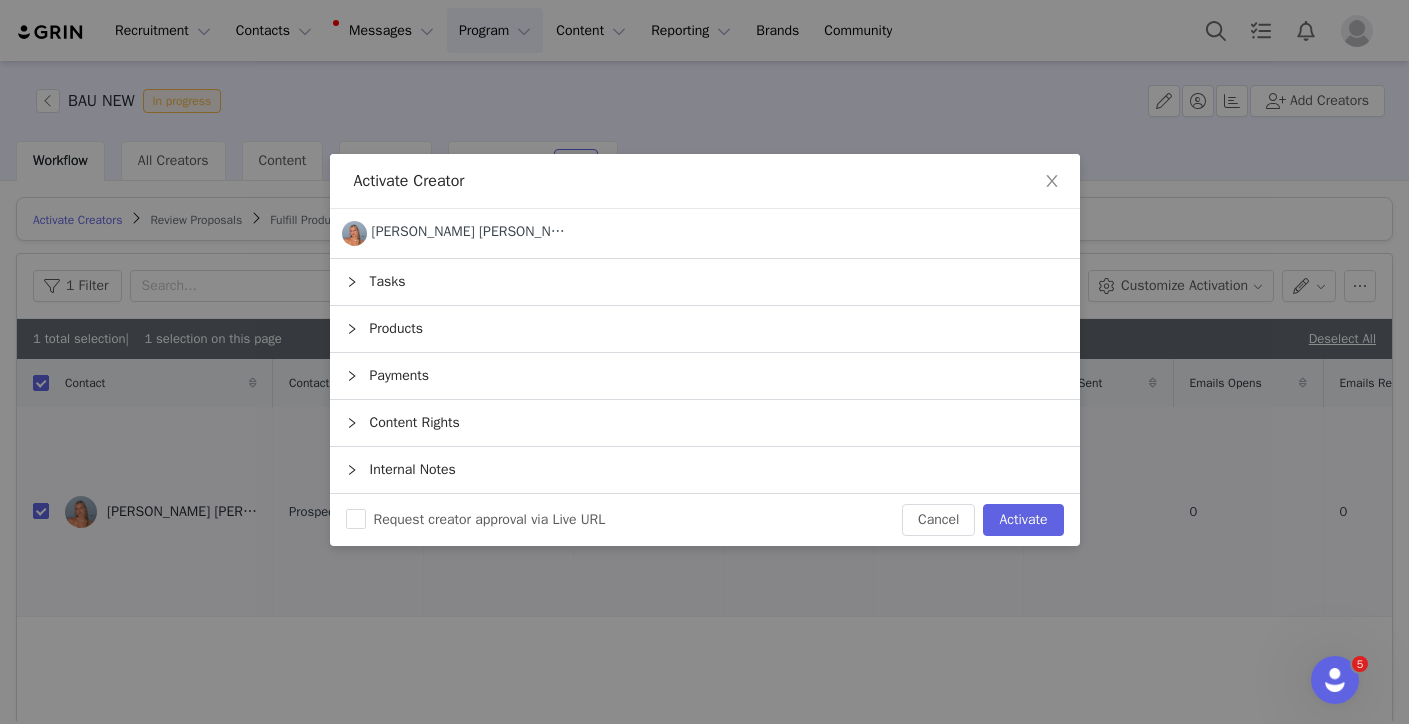 click on "Tasks" at bounding box center [705, 282] 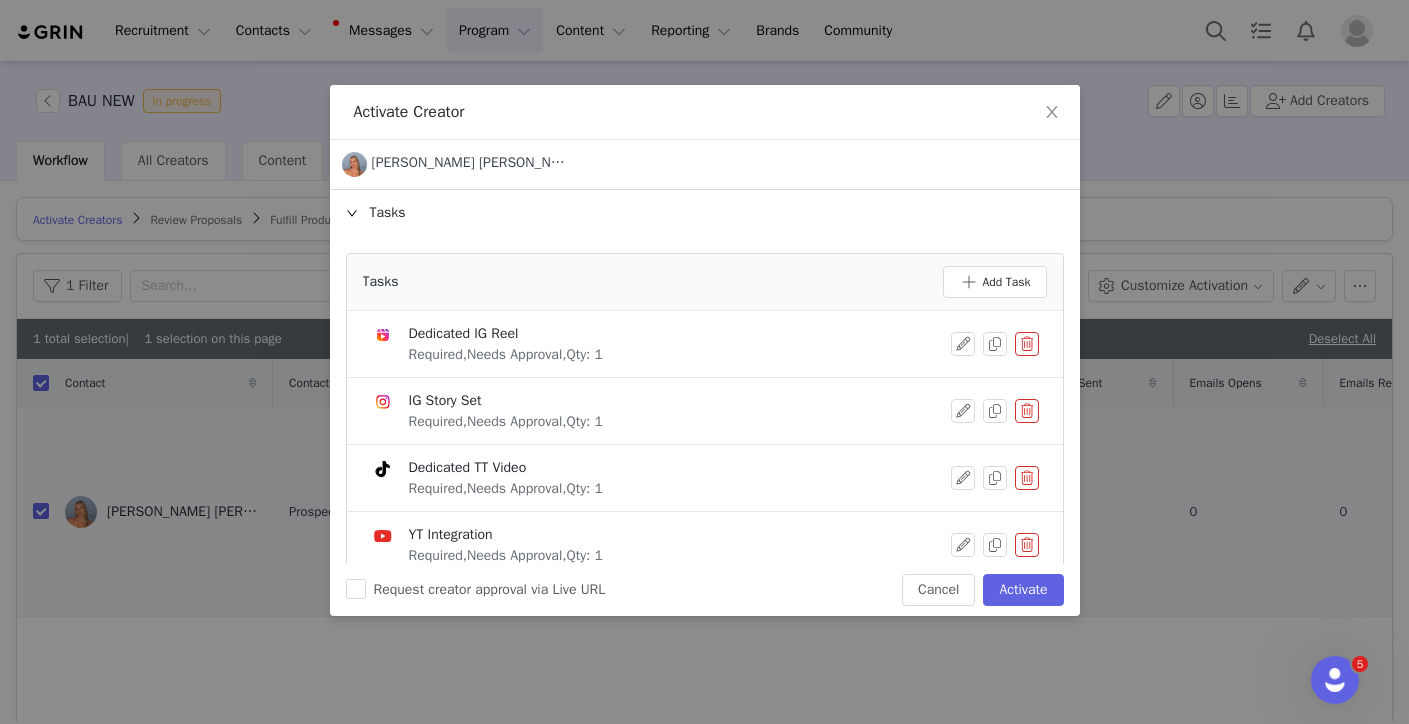 click at bounding box center [1027, 344] 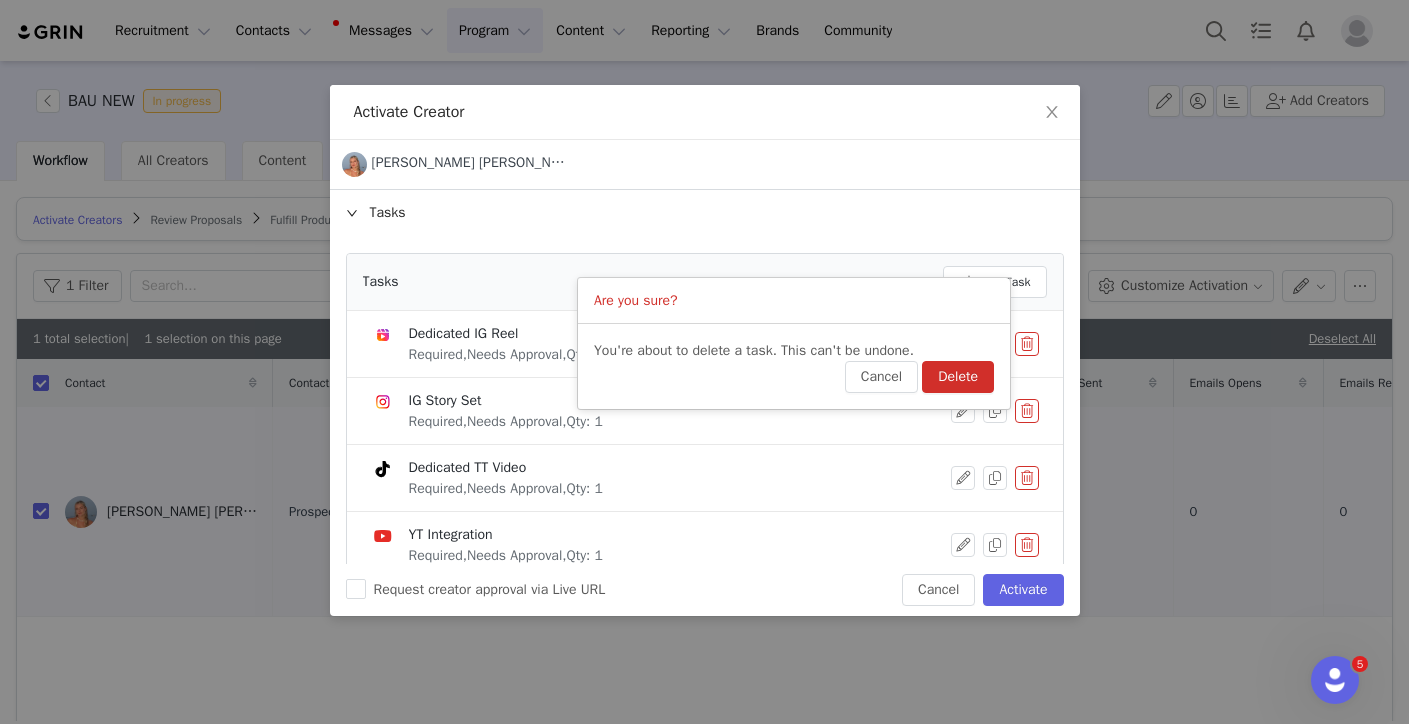 click on "Delete" at bounding box center [958, 377] 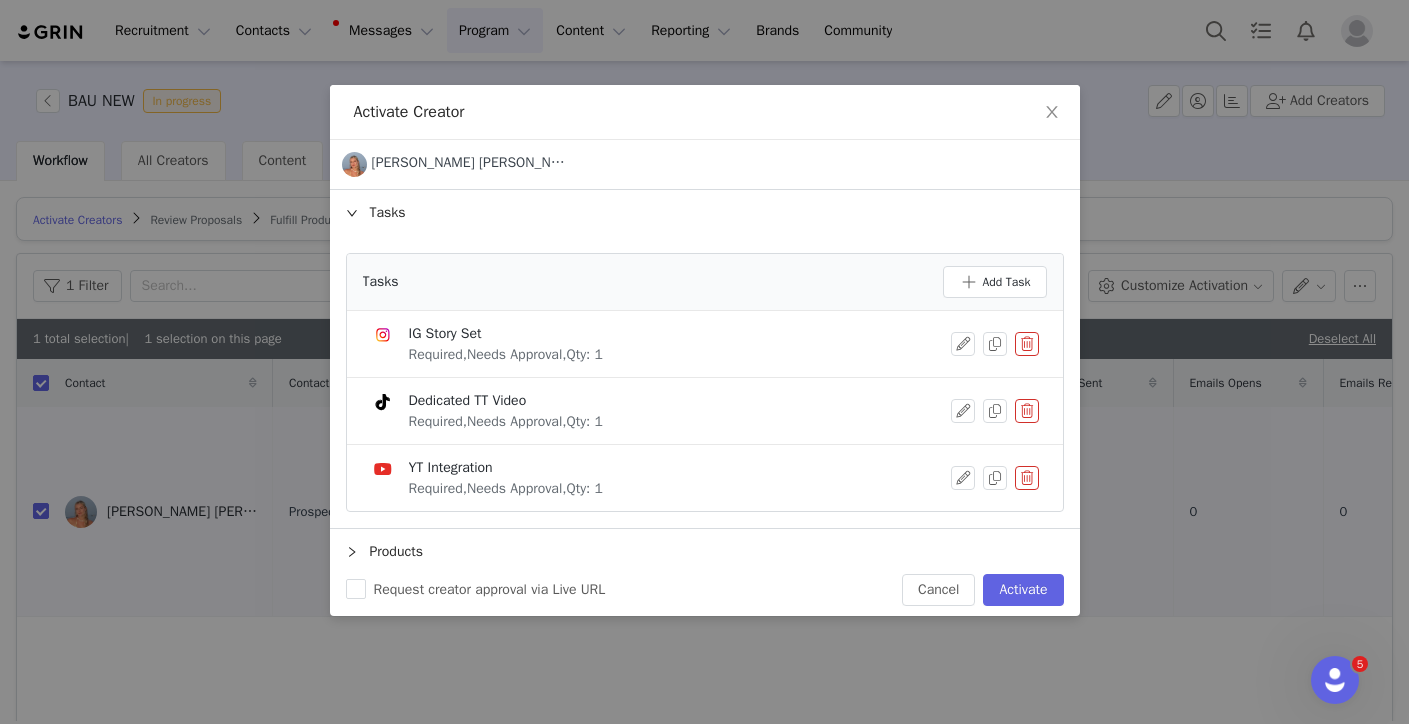 click at bounding box center (1027, 411) 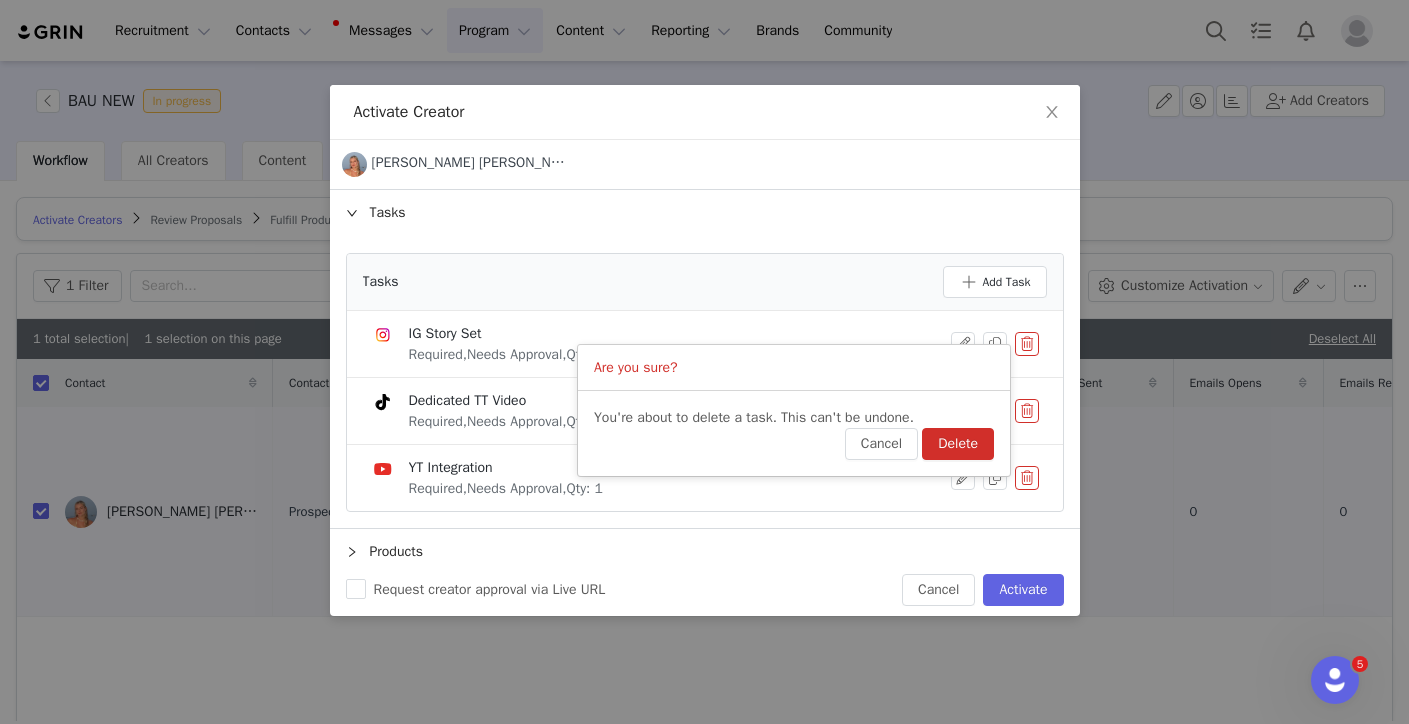 click on "Delete" at bounding box center [958, 444] 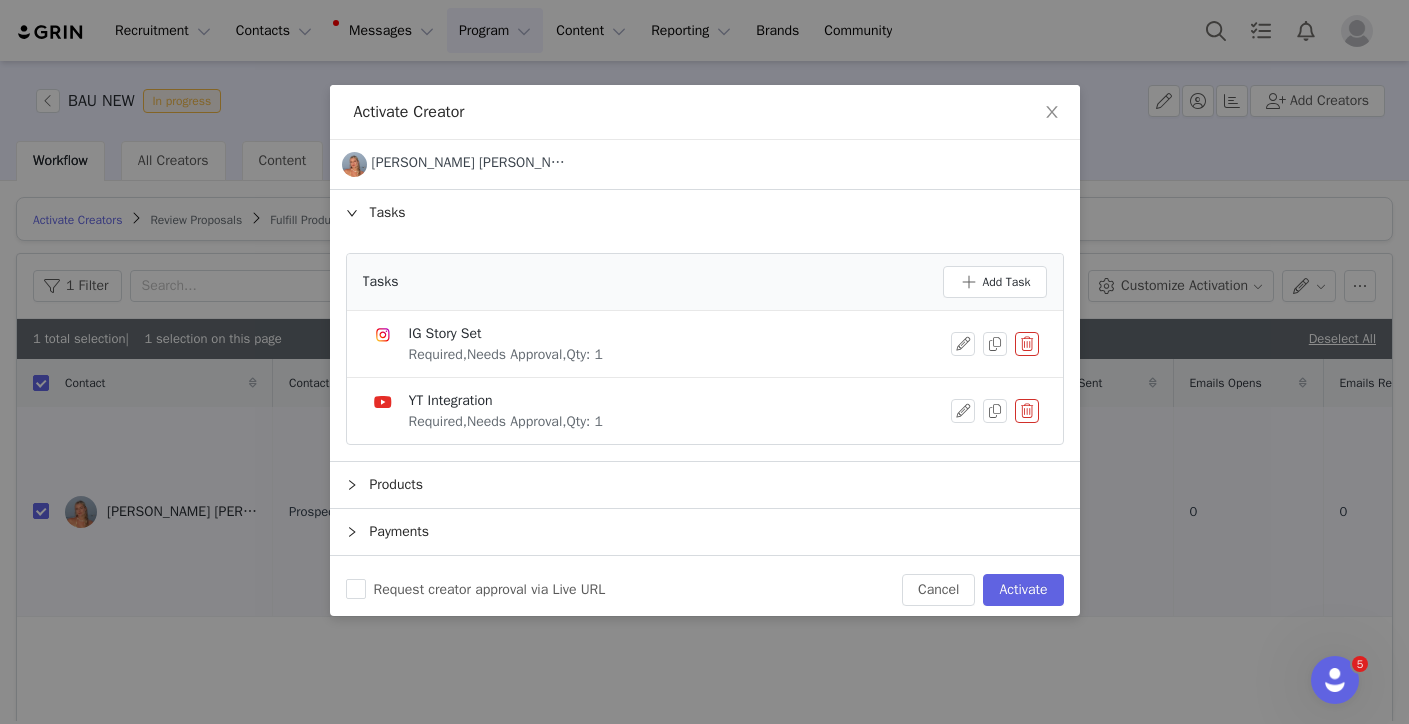 click at bounding box center [1027, 411] 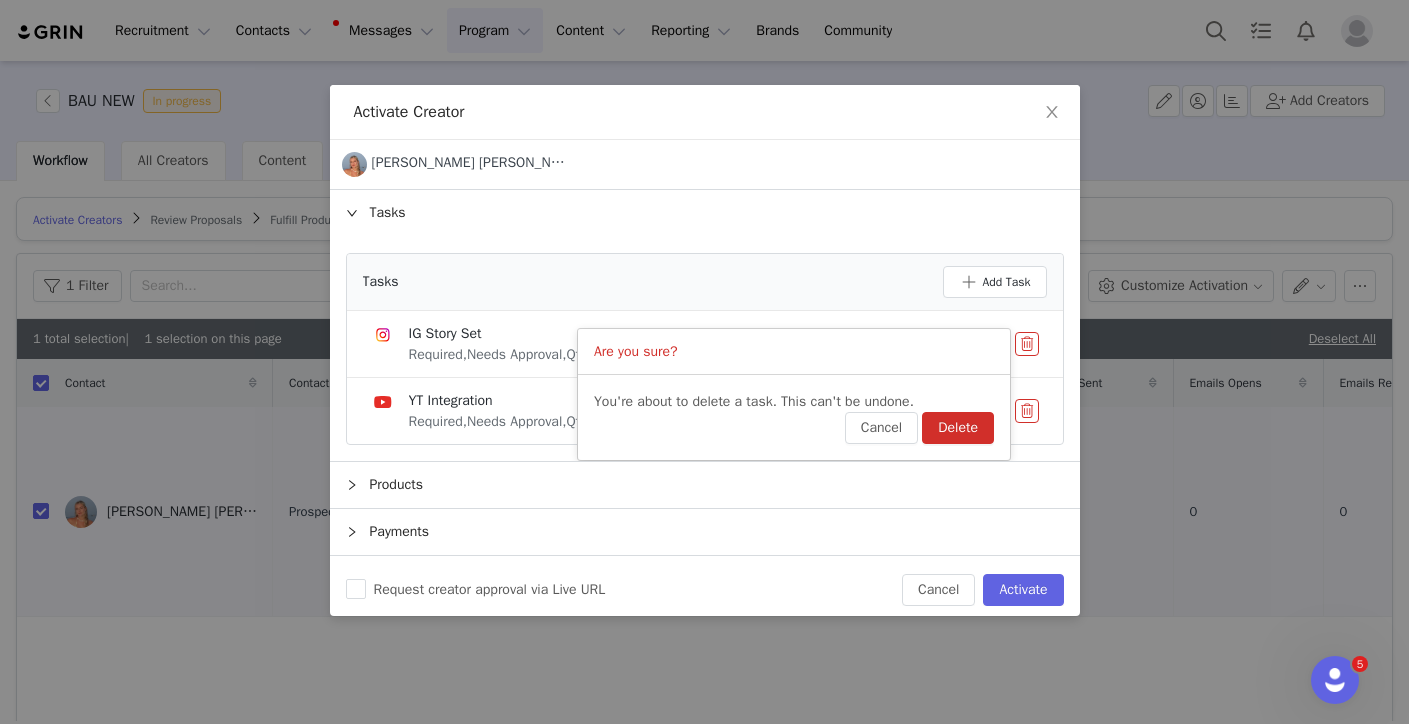 click on "Delete" at bounding box center [958, 428] 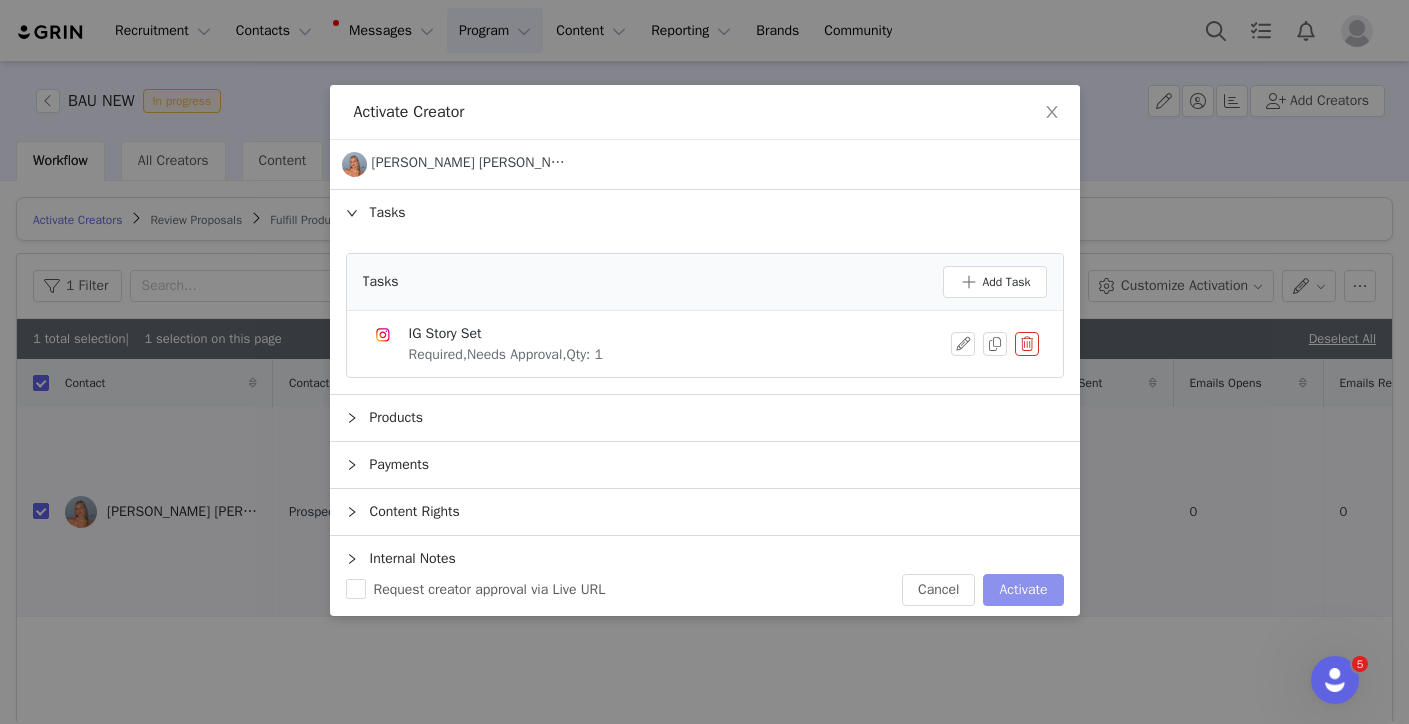 click on "Activate" at bounding box center (1023, 590) 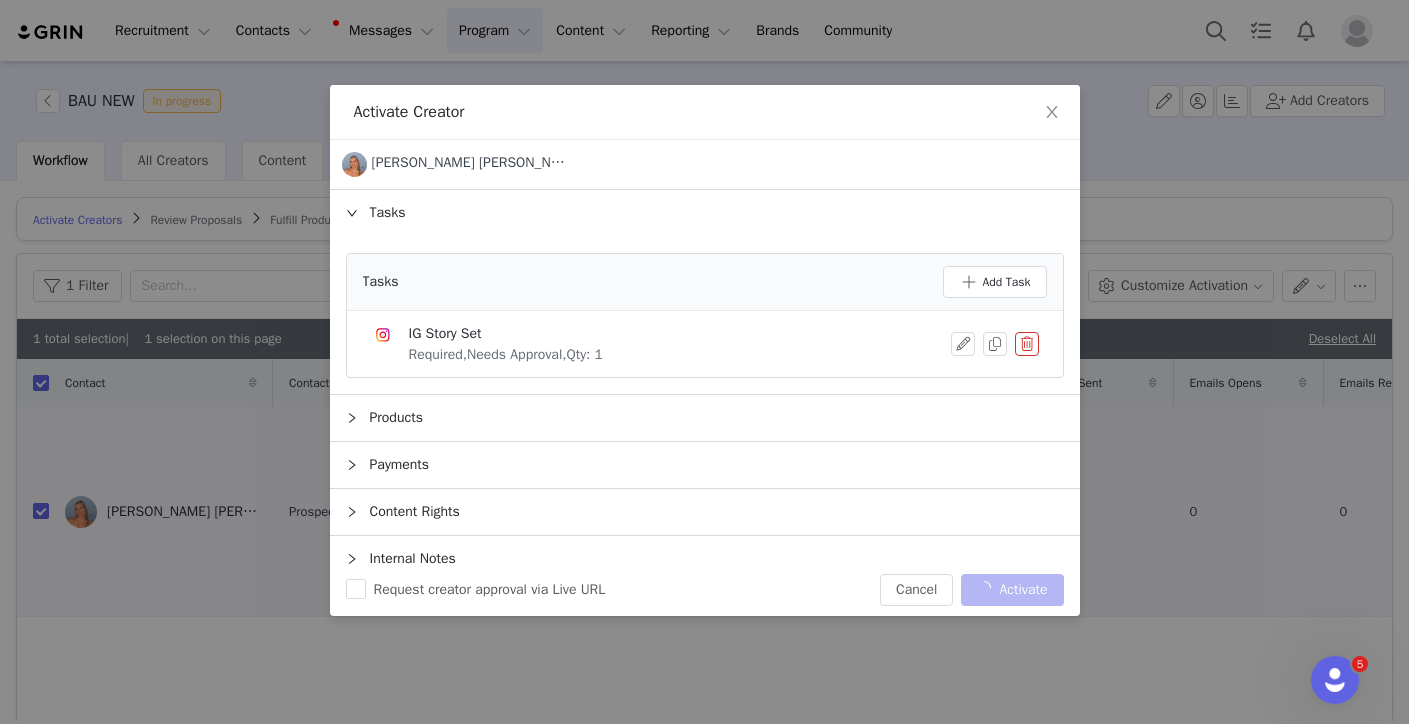 checkbox on "false" 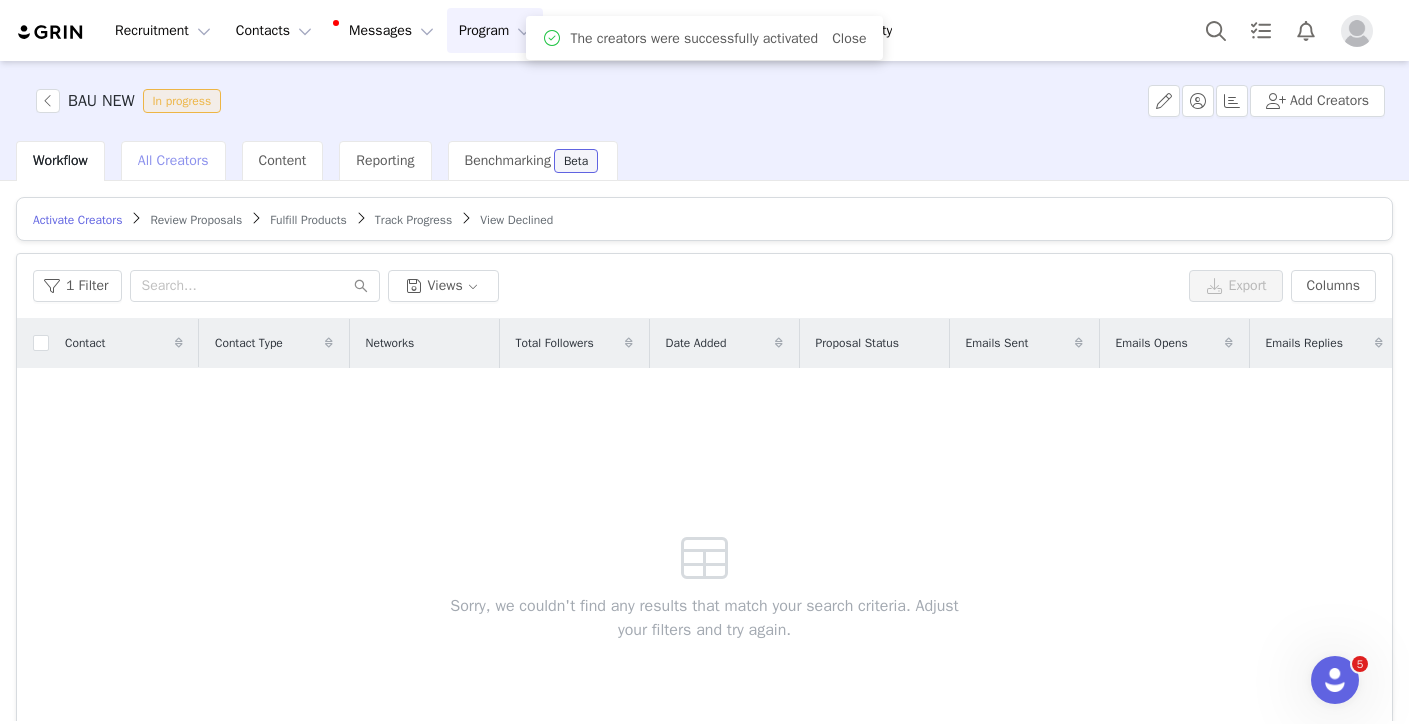 click on "All Creators" at bounding box center [173, 160] 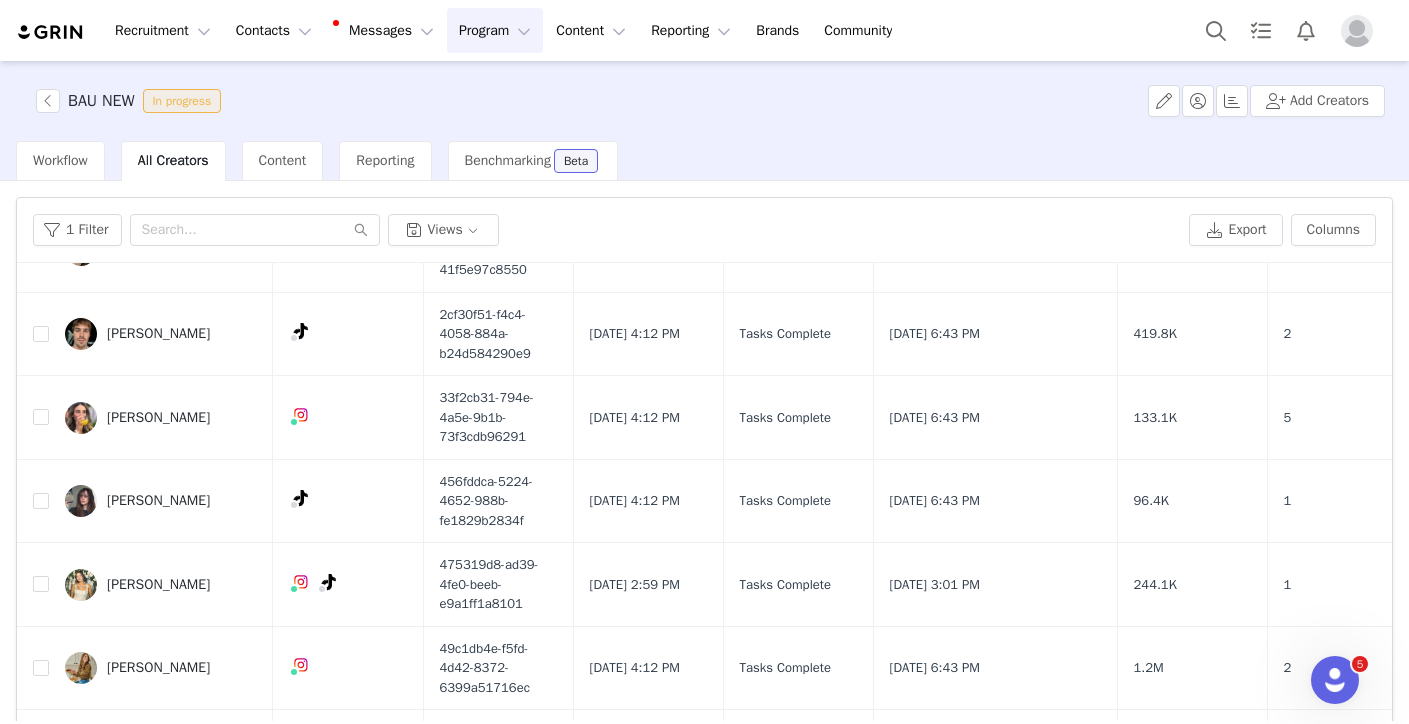 scroll, scrollTop: 456, scrollLeft: 0, axis: vertical 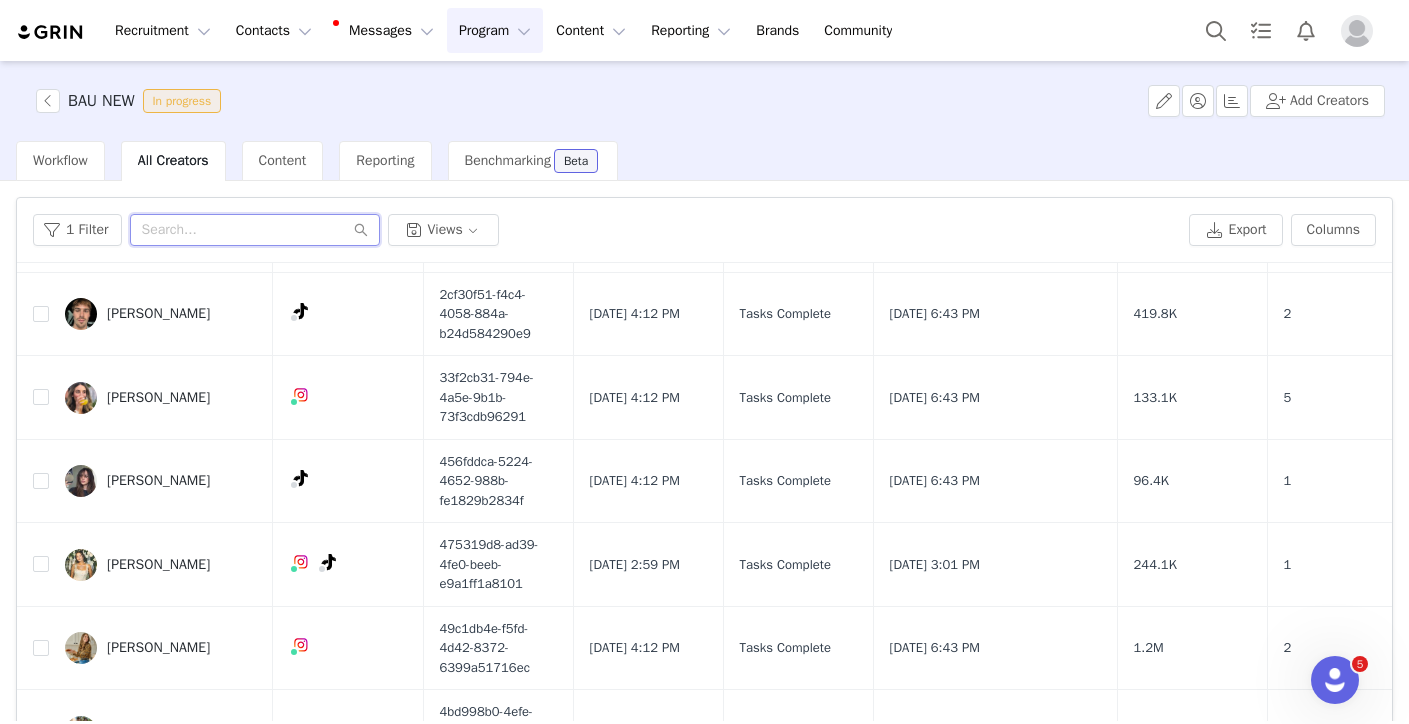 click at bounding box center (255, 230) 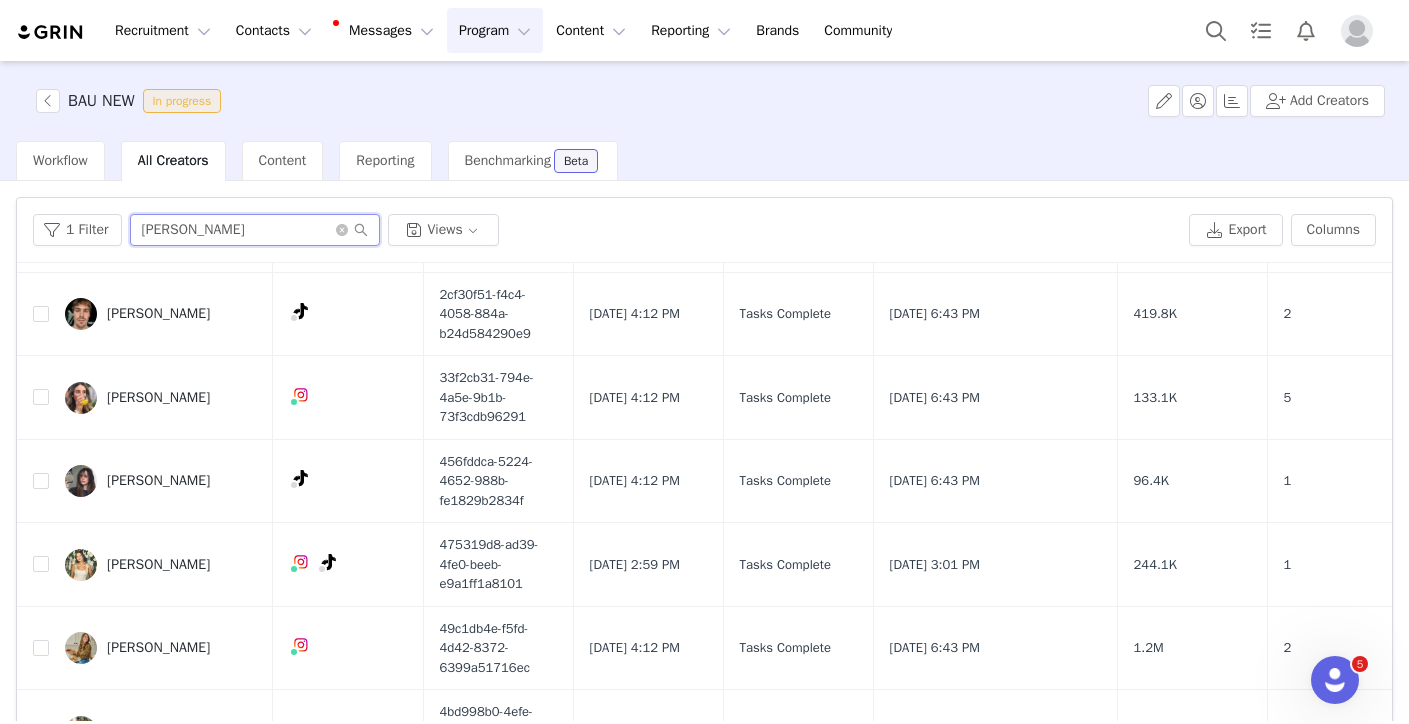 scroll, scrollTop: 0, scrollLeft: 0, axis: both 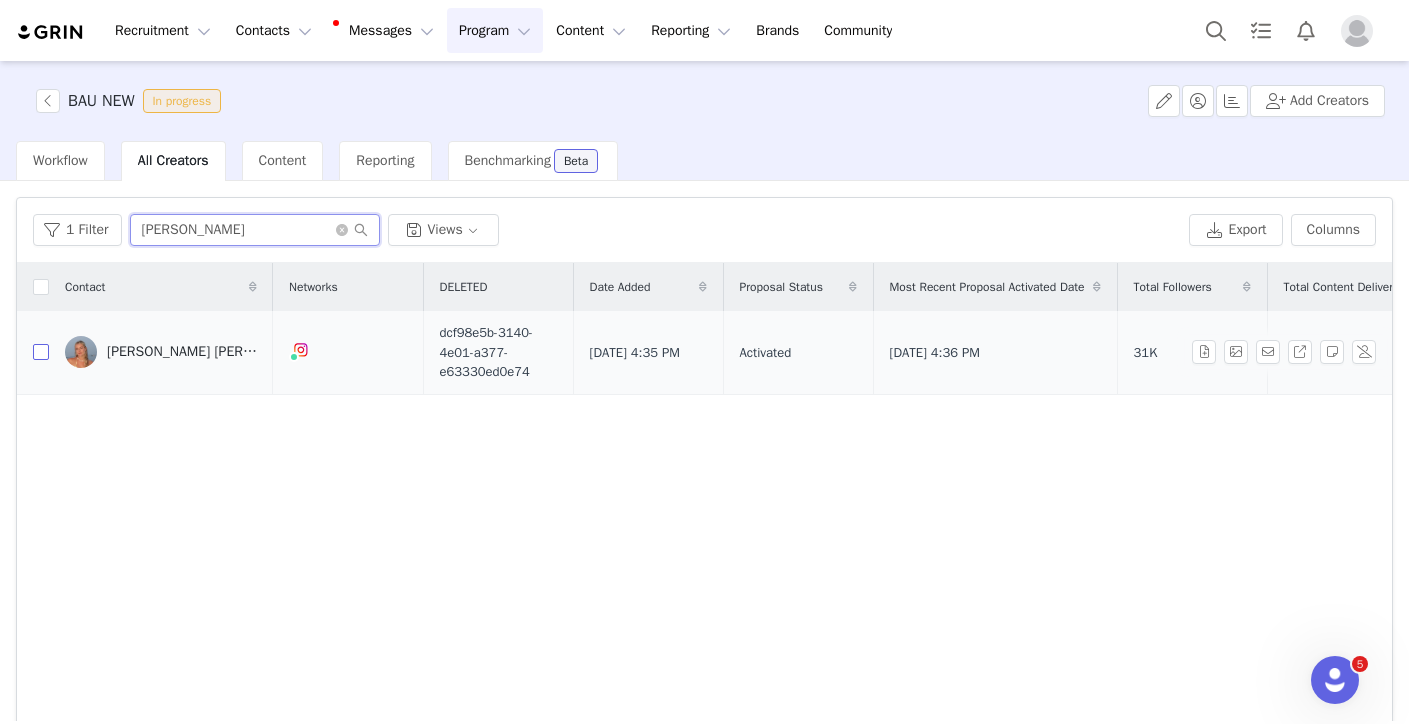type on "[PERSON_NAME]" 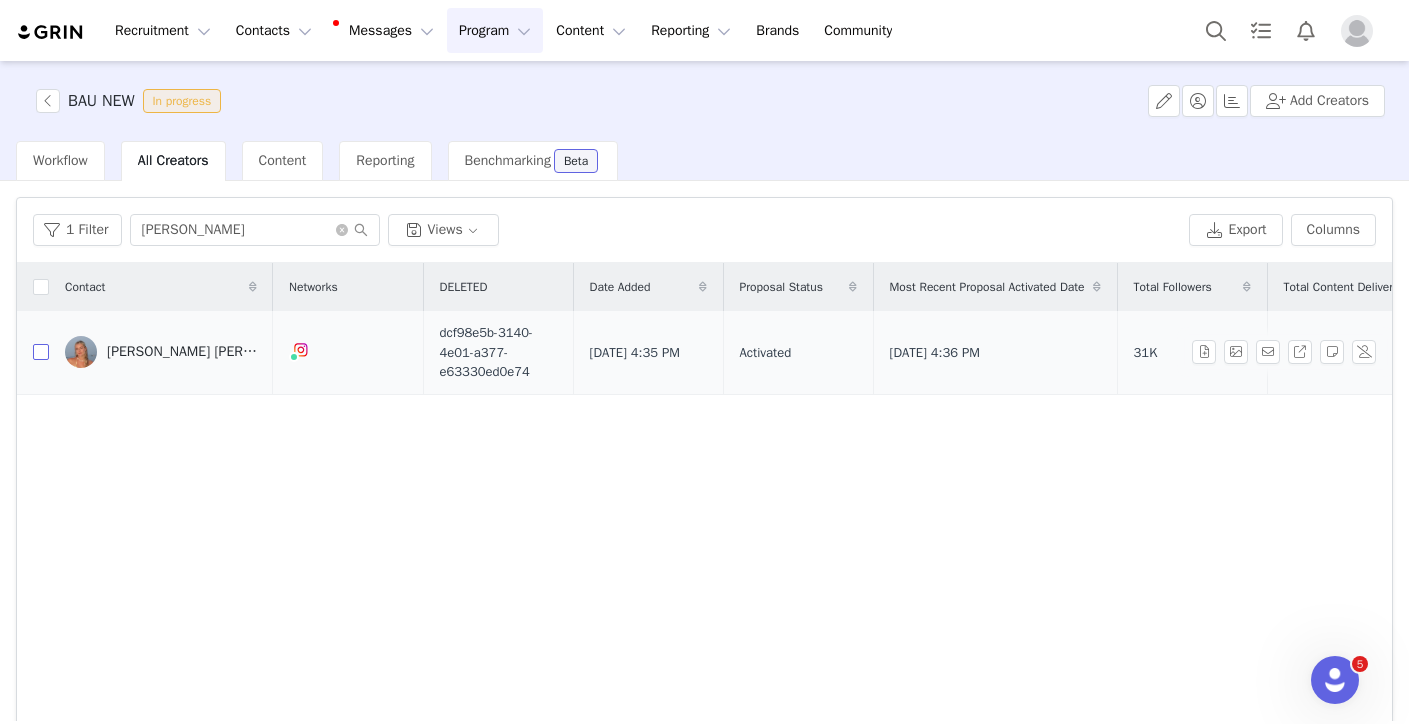 click at bounding box center [41, 352] 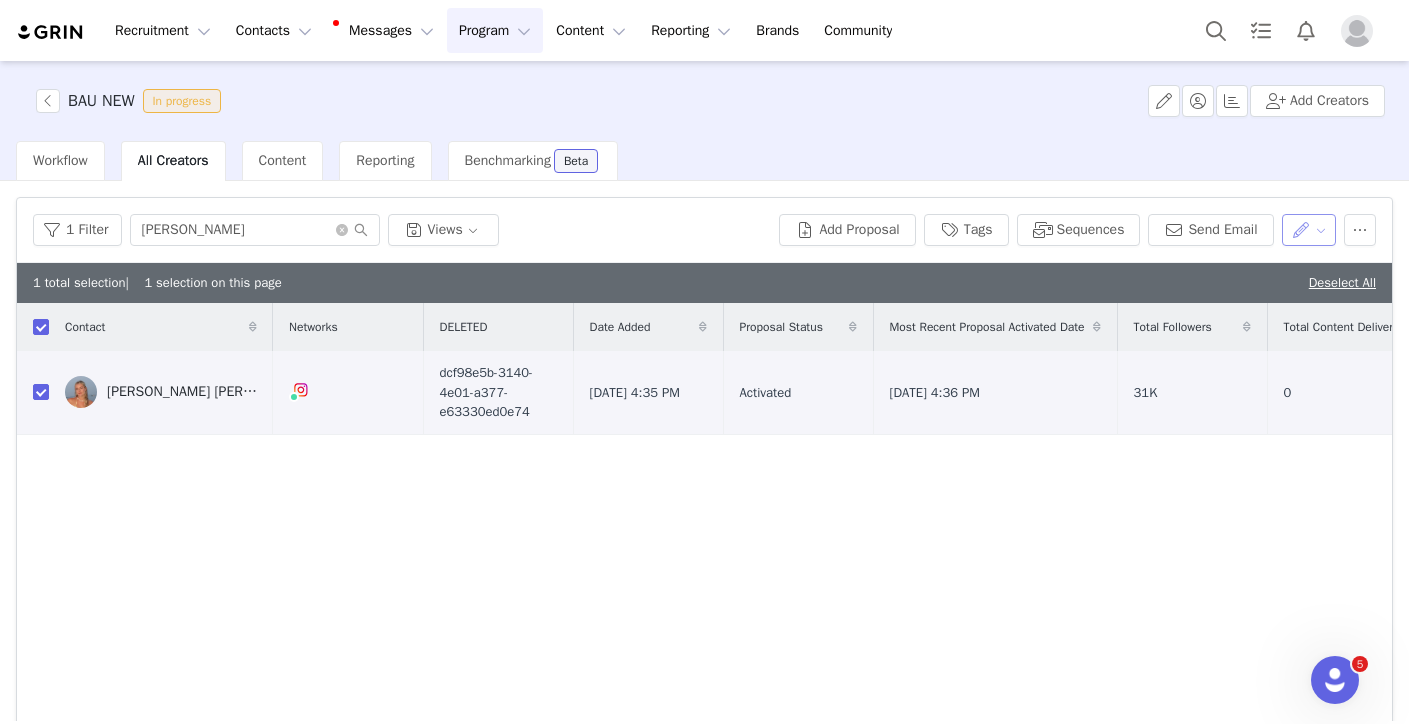 click at bounding box center [1309, 230] 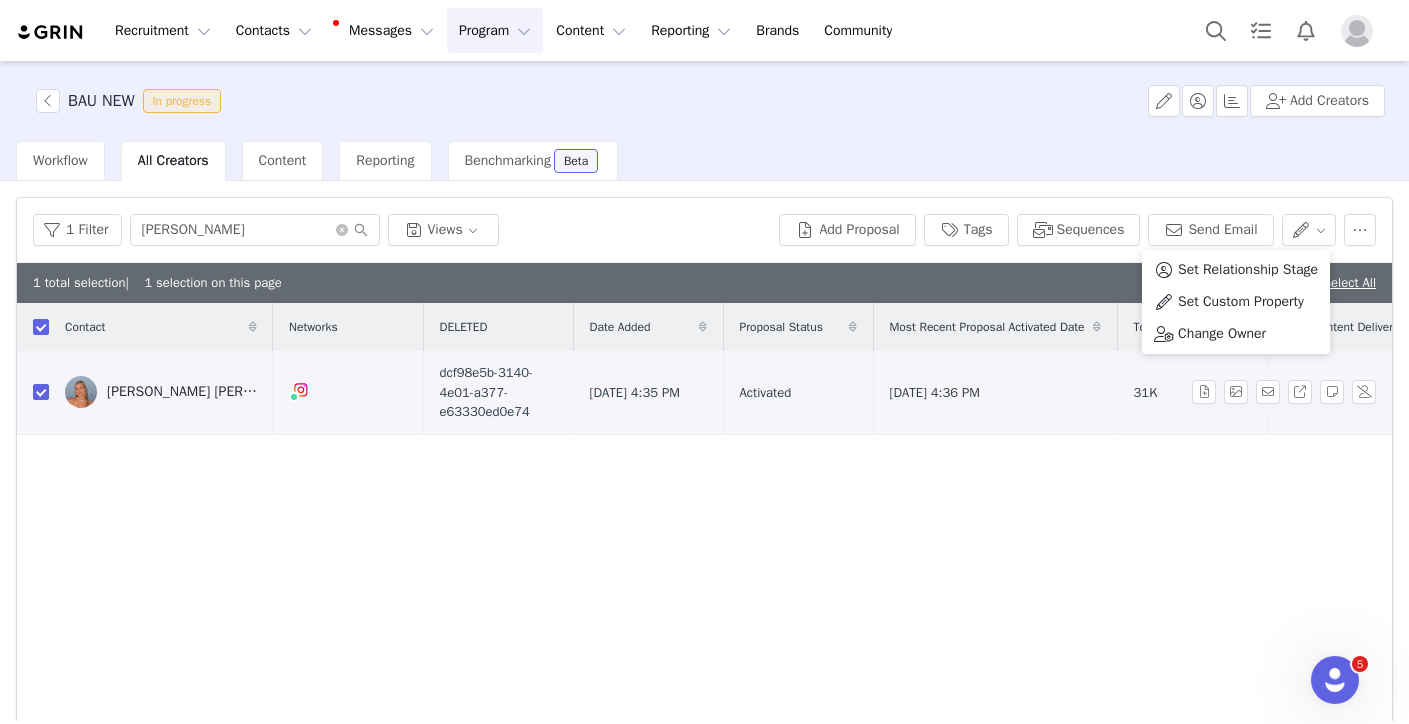 click on "dcf98e5b-3140-4e01-a377-e63330ed0e74" at bounding box center [498, 392] 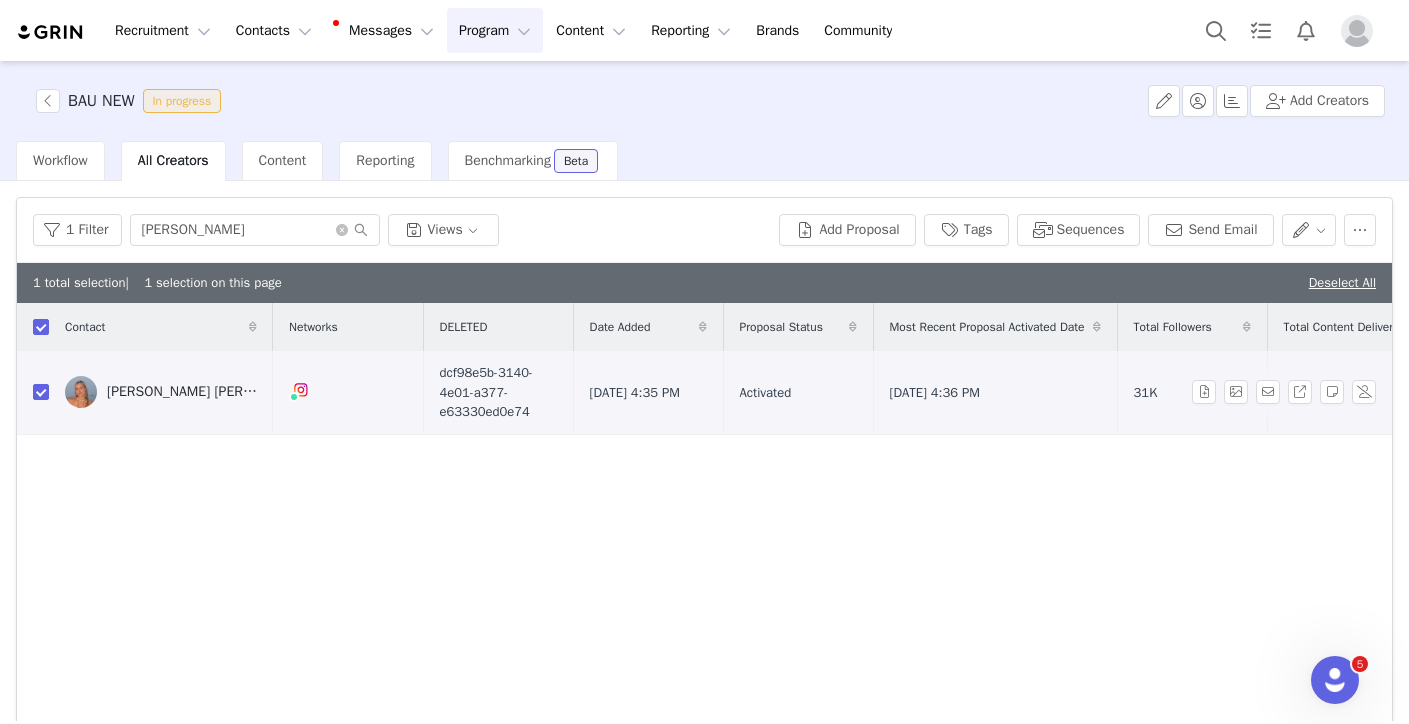 click on "[PERSON_NAME] [PERSON_NAME]" at bounding box center [182, 392] 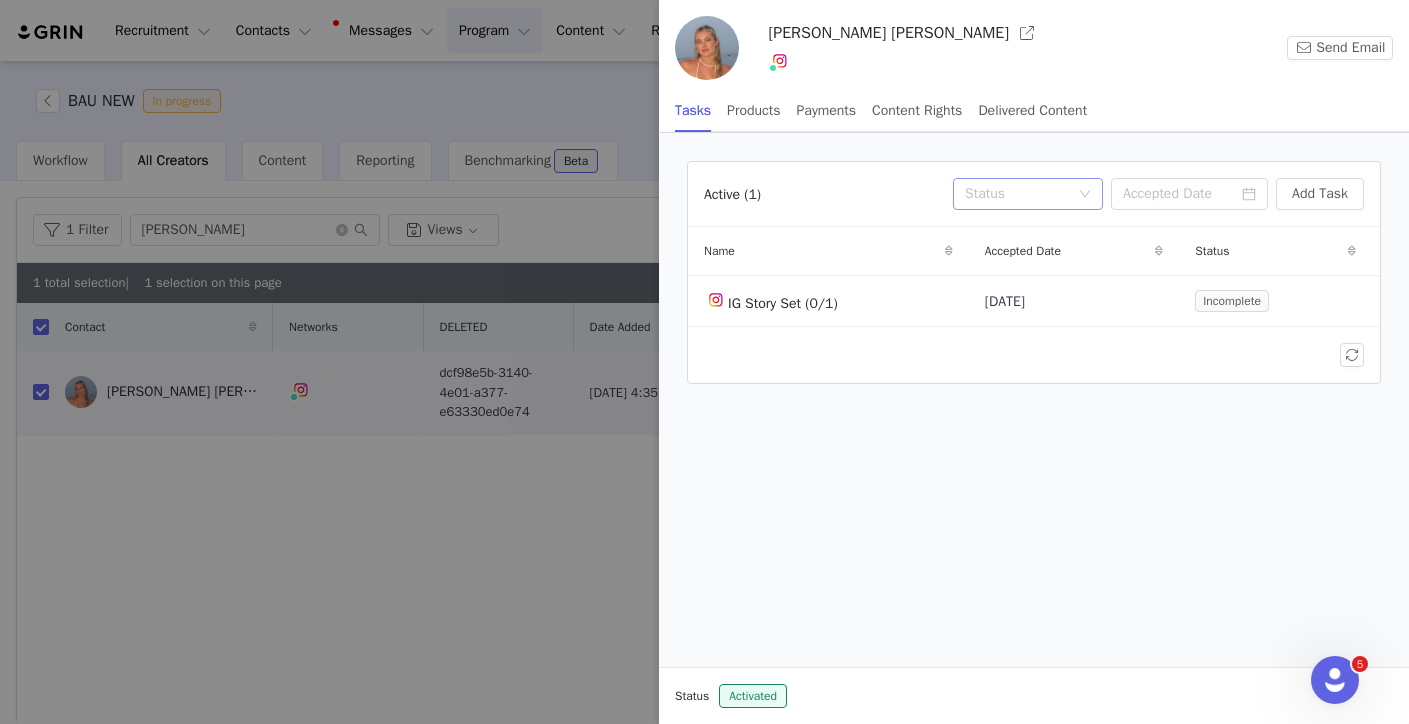 click on "Status" at bounding box center [1017, 194] 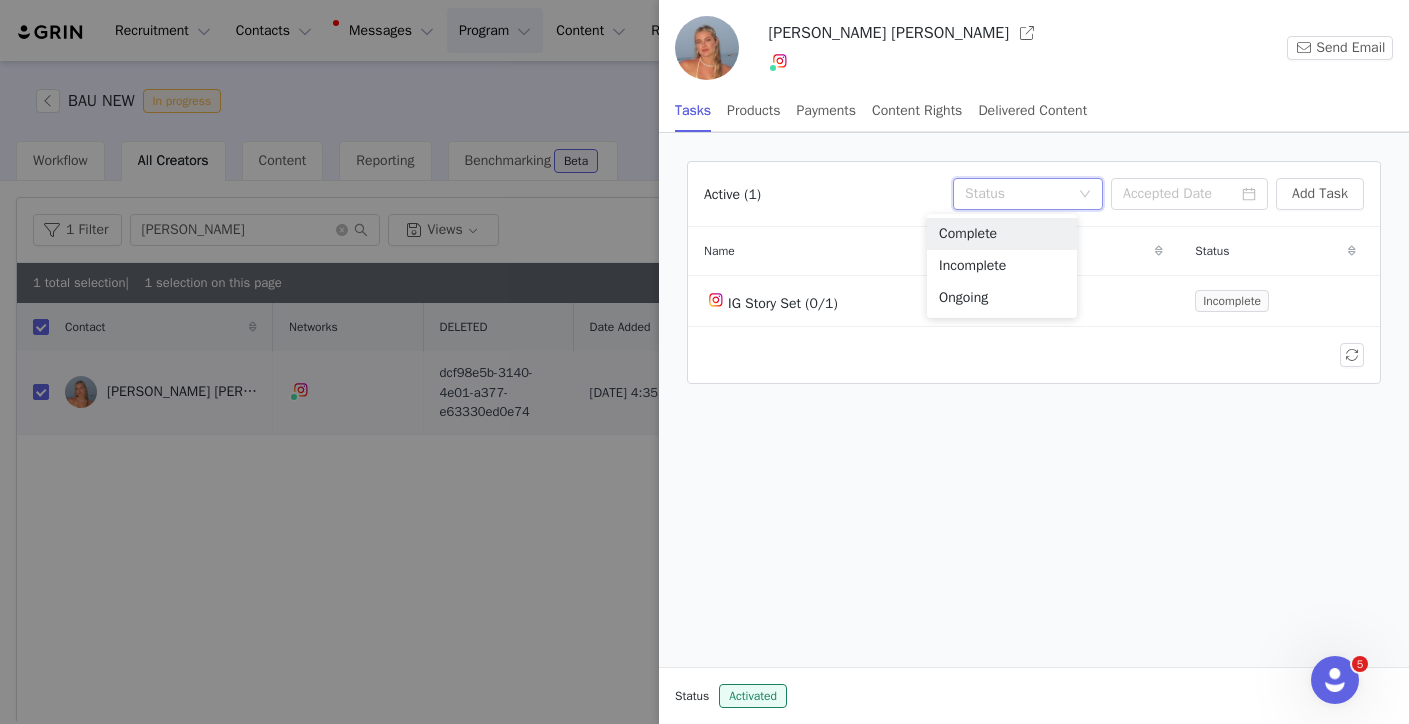 click at bounding box center [704, 362] 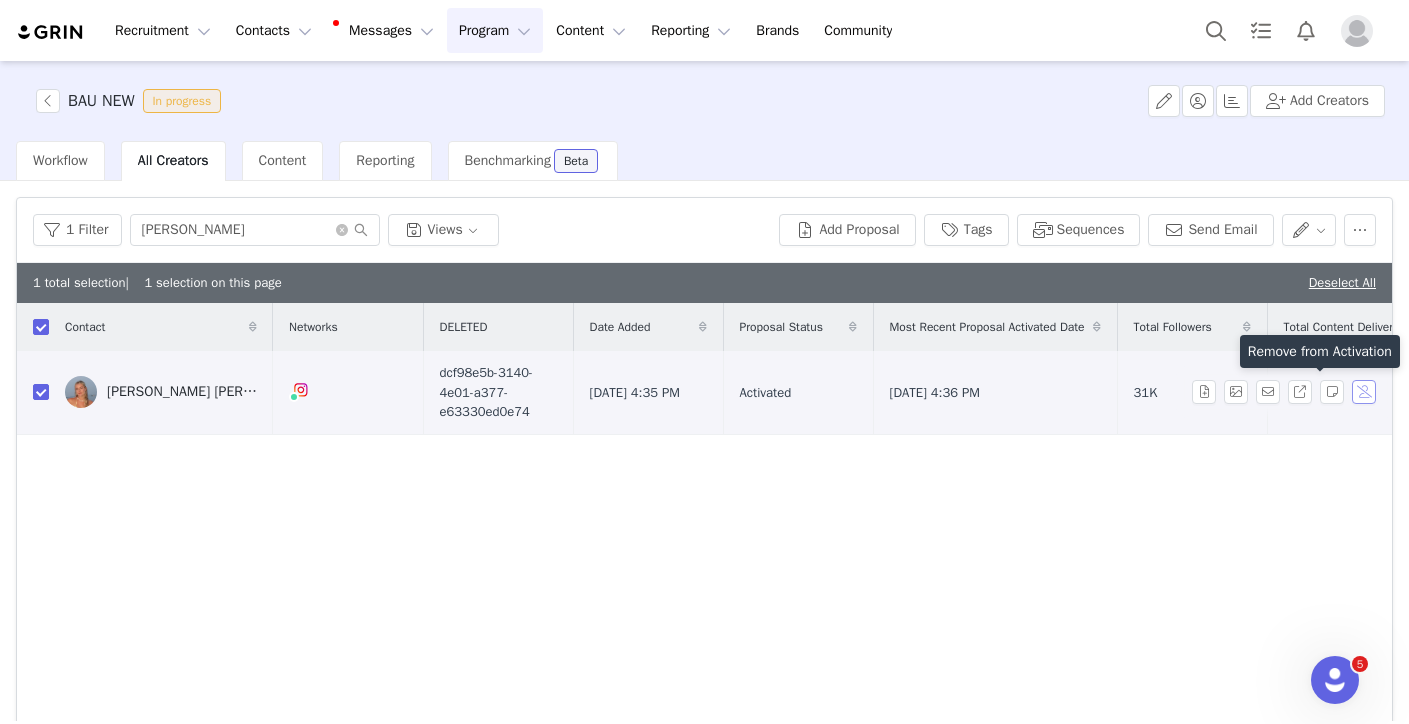 click at bounding box center (1364, 392) 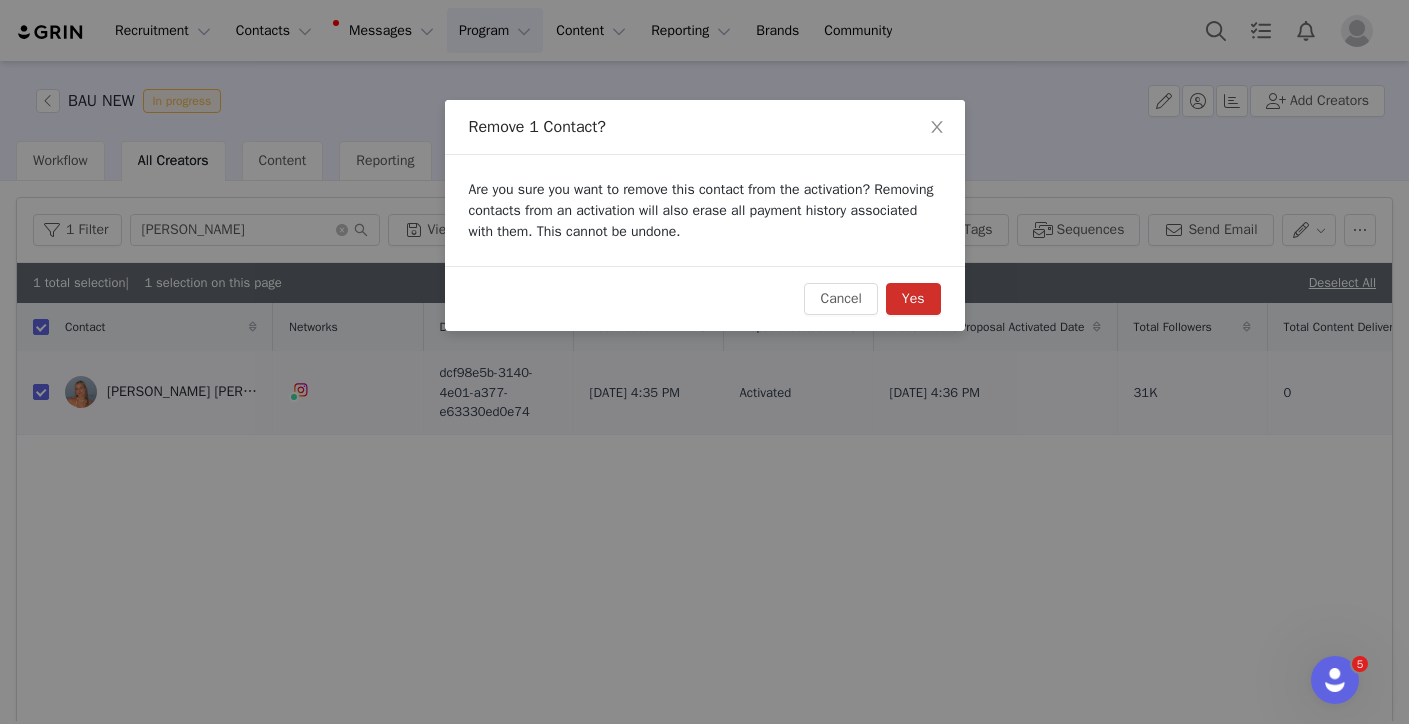 click on "Yes" at bounding box center [913, 299] 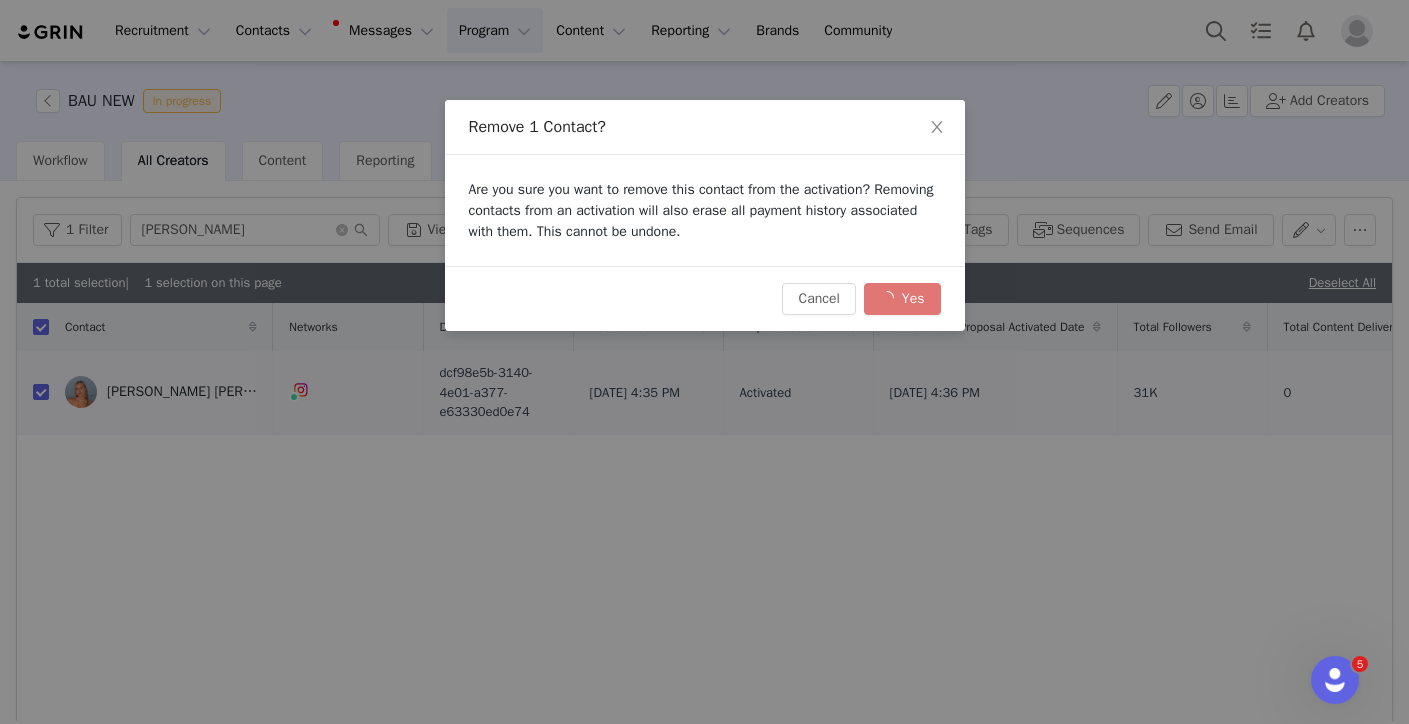 checkbox on "false" 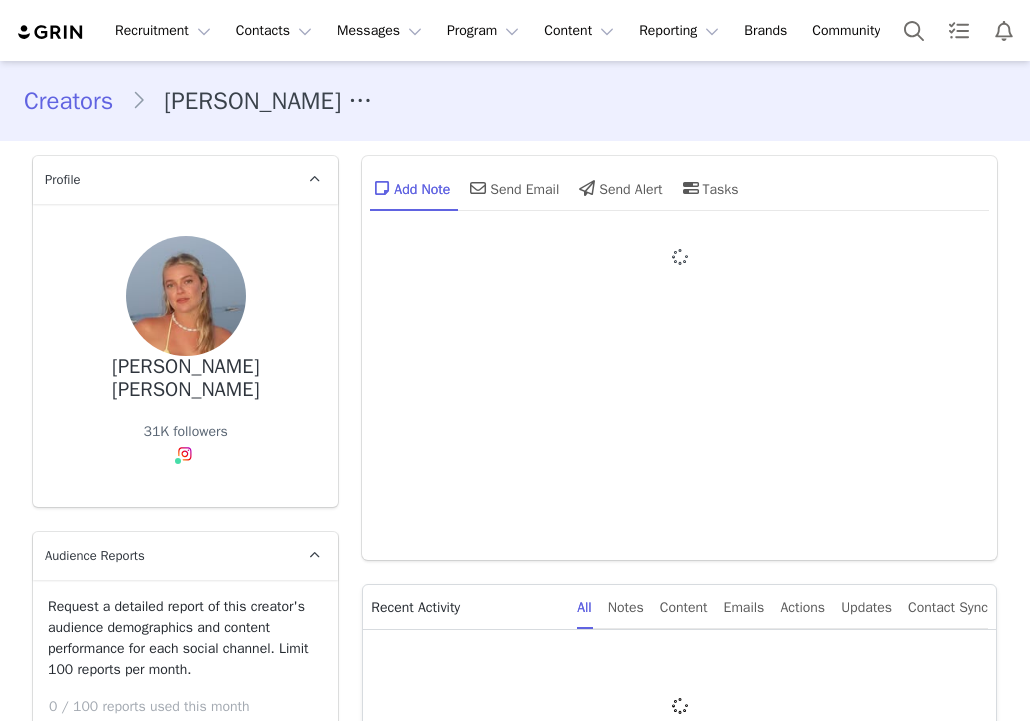 scroll, scrollTop: 0, scrollLeft: 0, axis: both 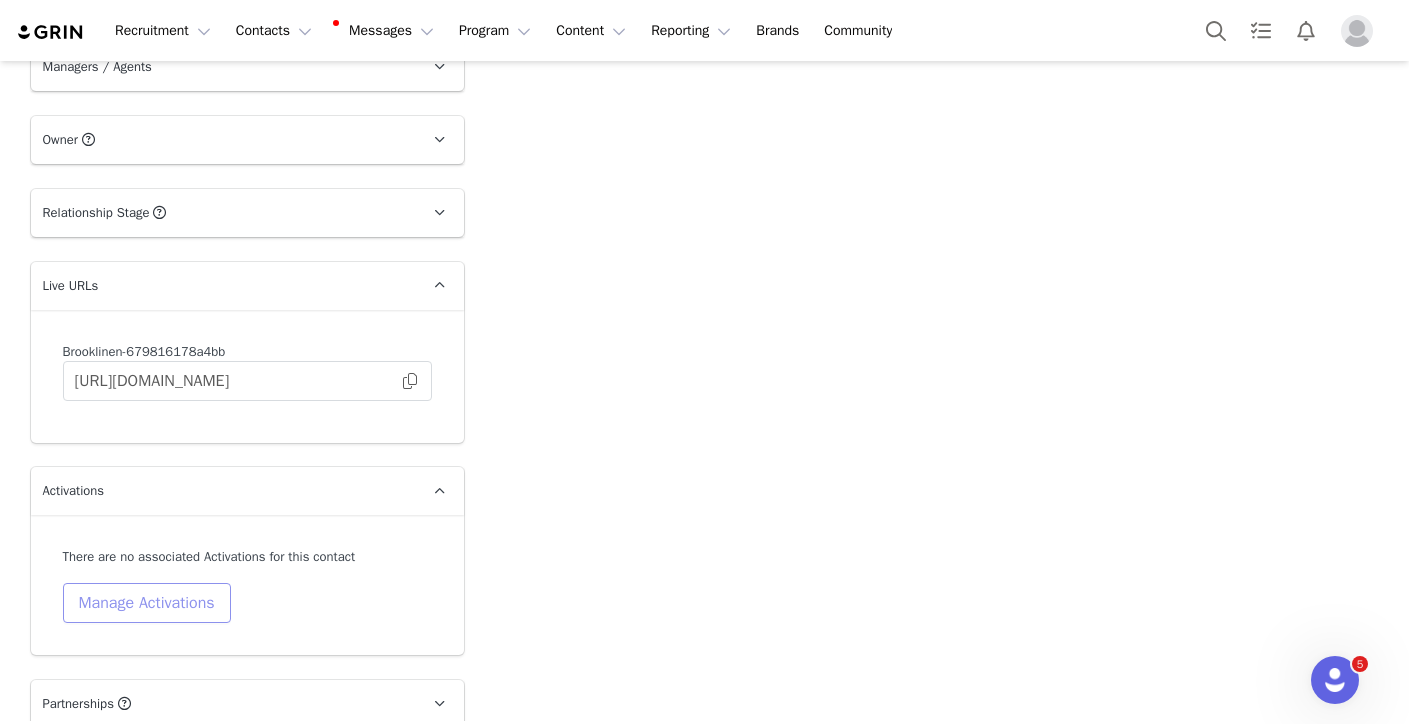 click on "Manage Activations" at bounding box center (147, 603) 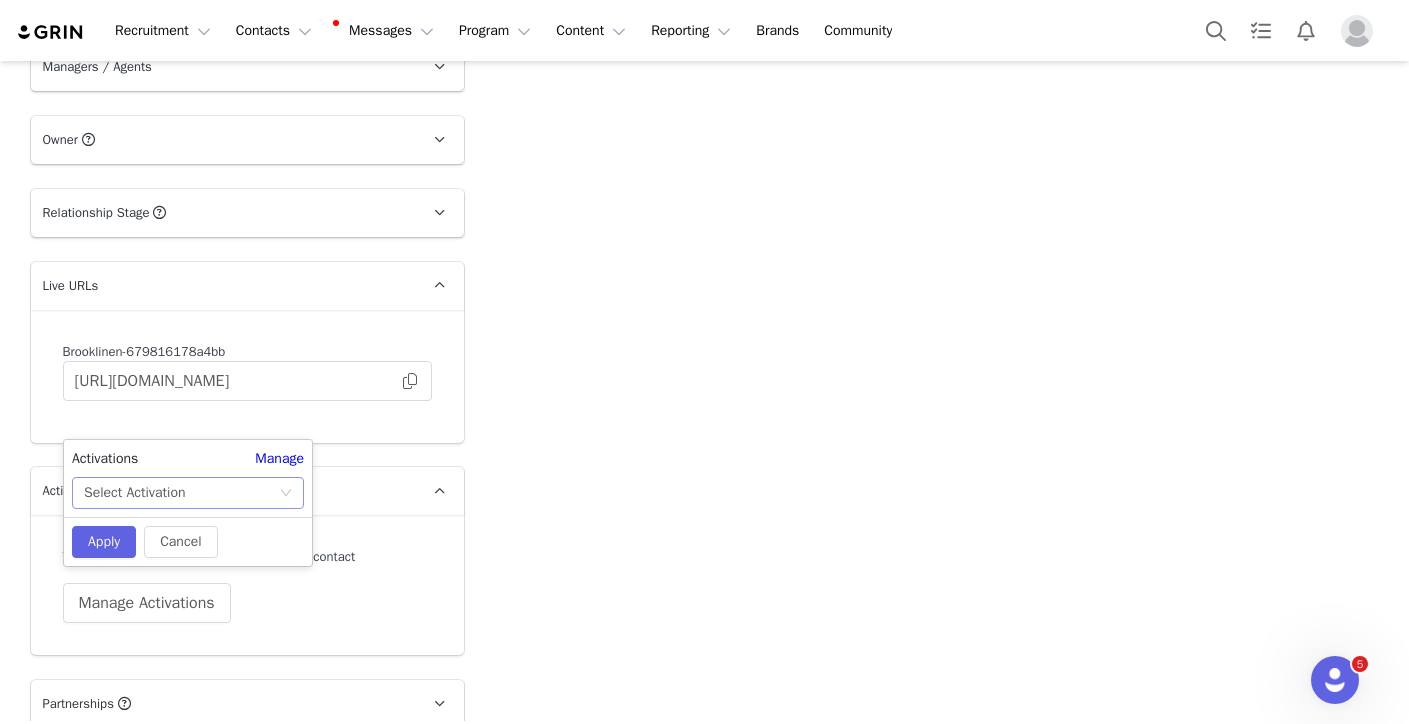 click on "Select Activation" at bounding box center (134, 493) 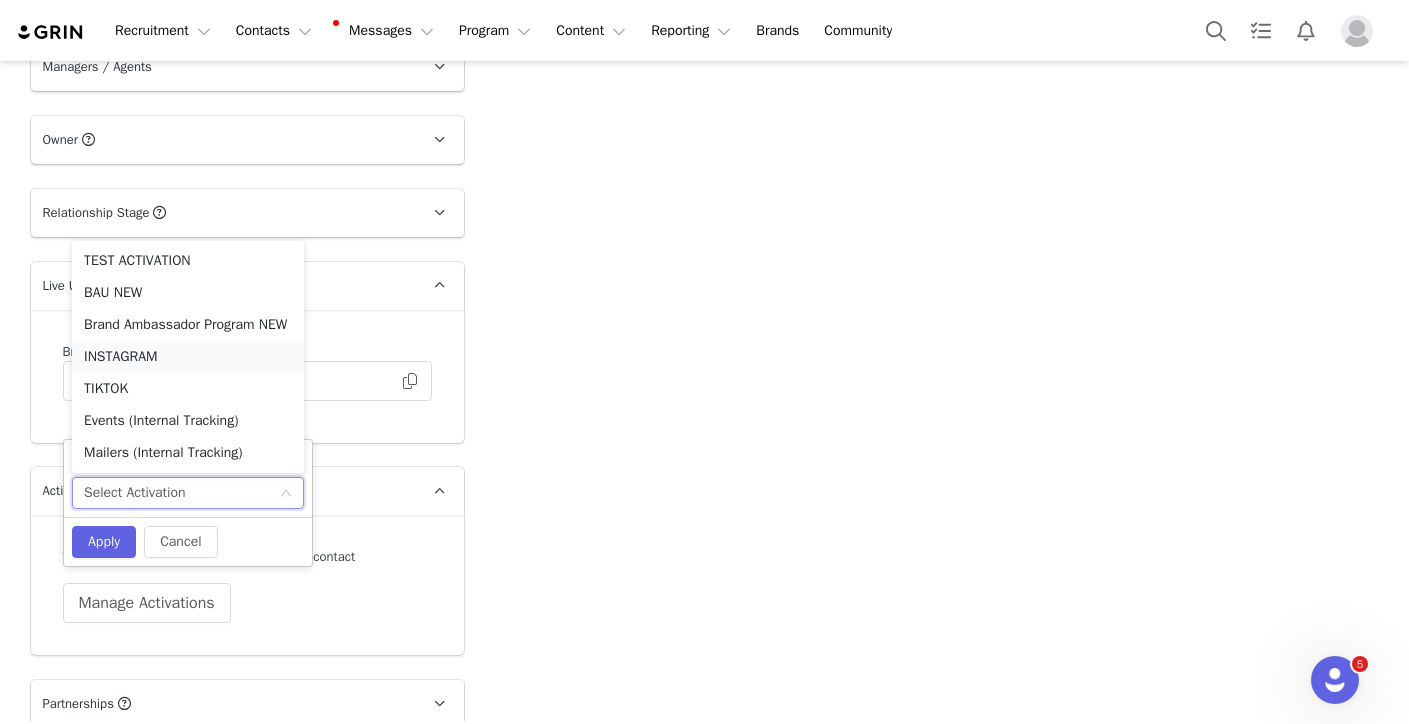 click on "INSTAGRAM" at bounding box center (188, 357) 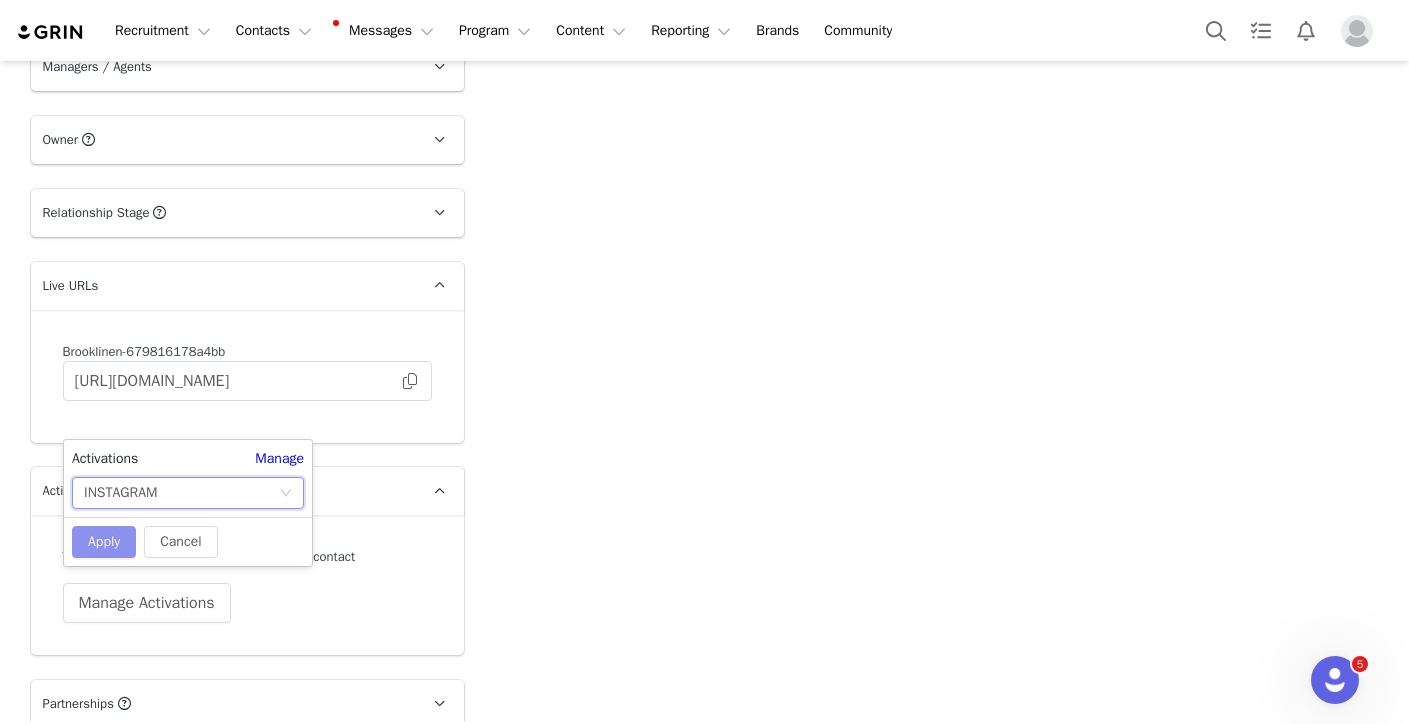 click on "Apply" at bounding box center (104, 542) 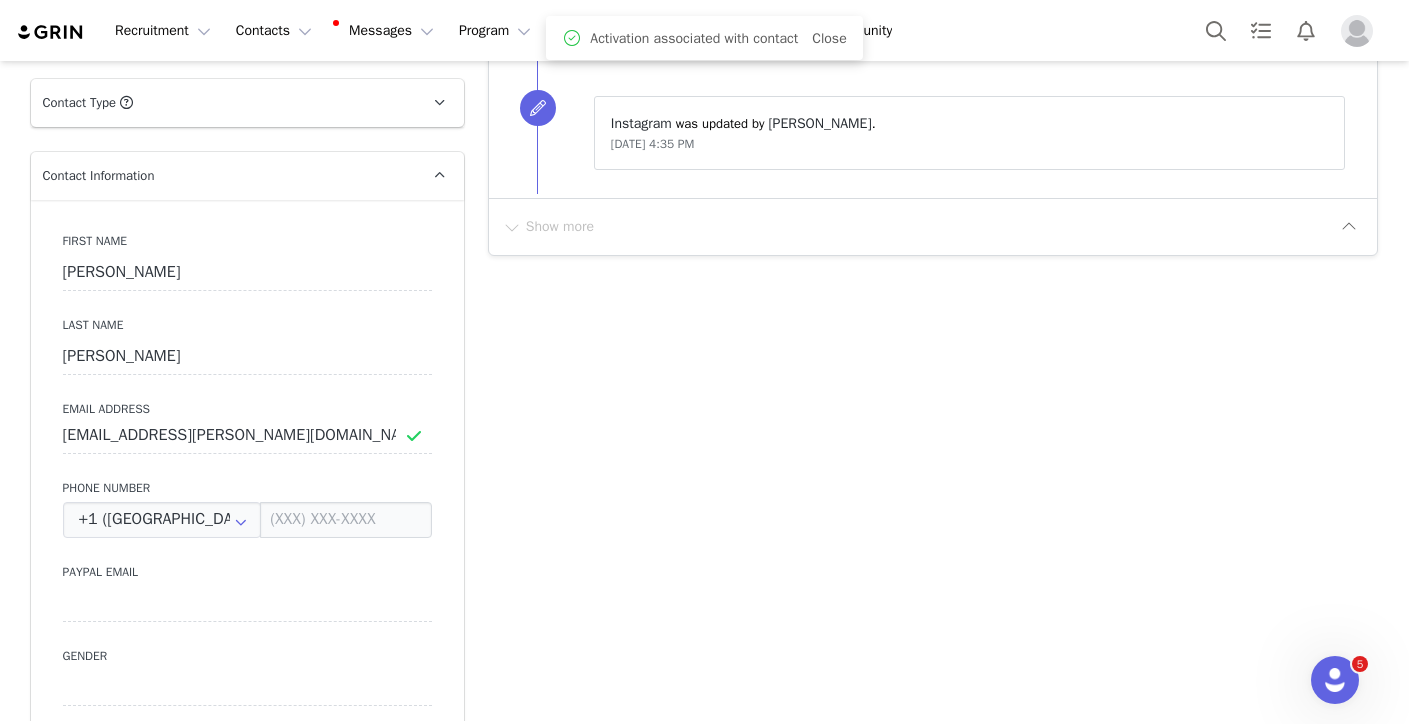 scroll, scrollTop: 0, scrollLeft: 0, axis: both 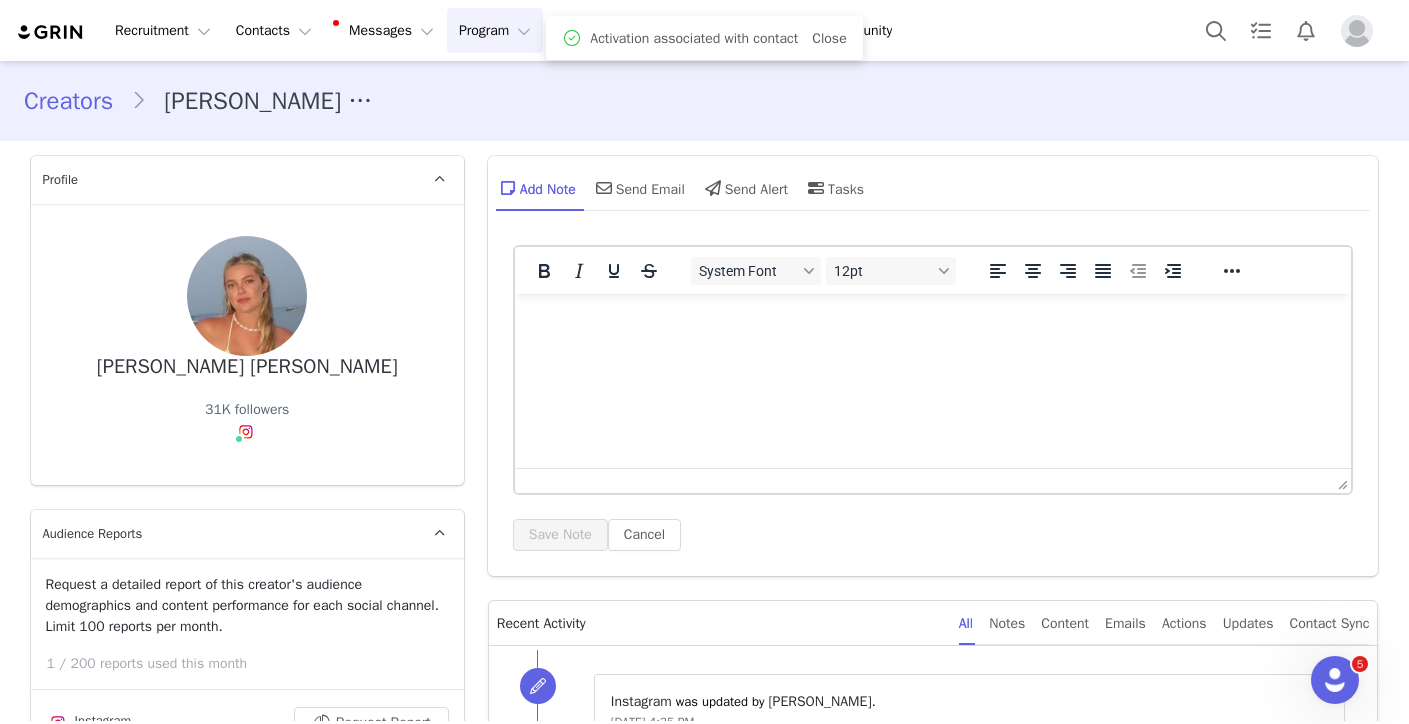 click on "Program Program" at bounding box center (495, 30) 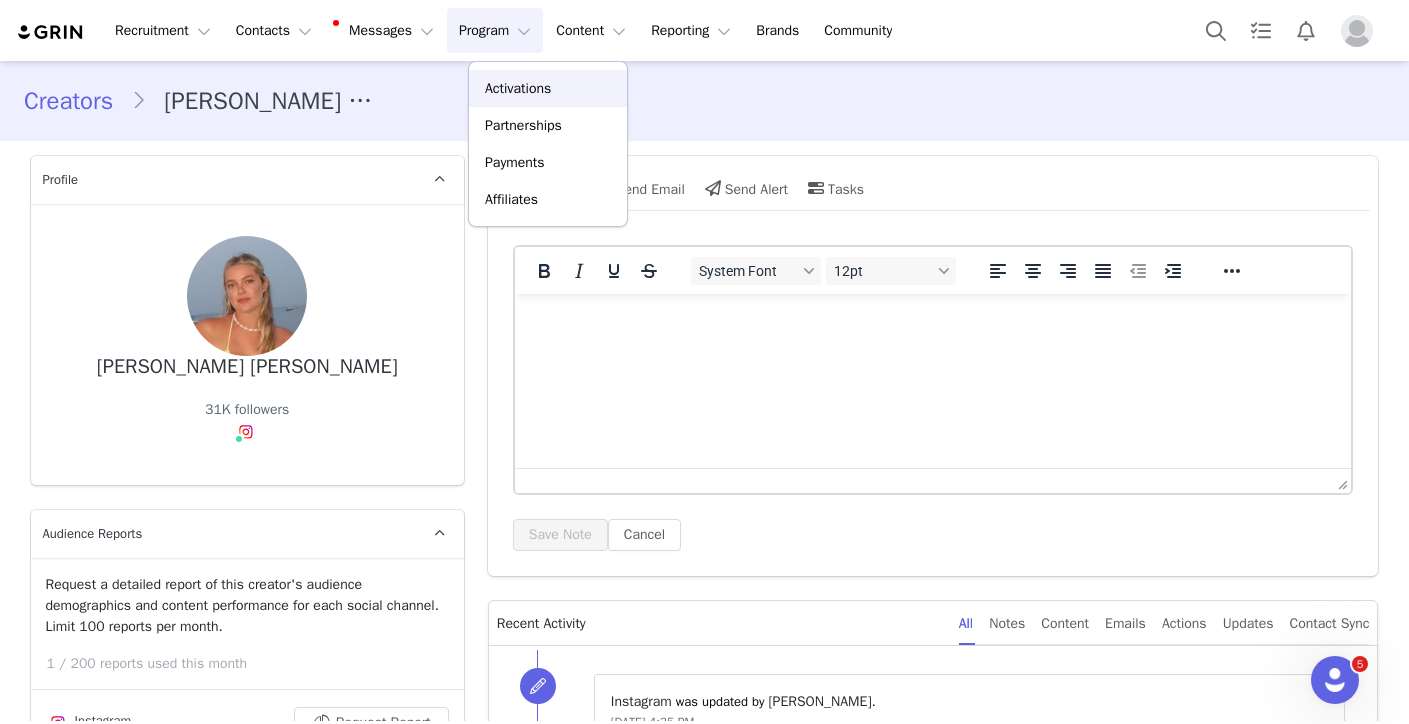 click on "Activations" at bounding box center (518, 88) 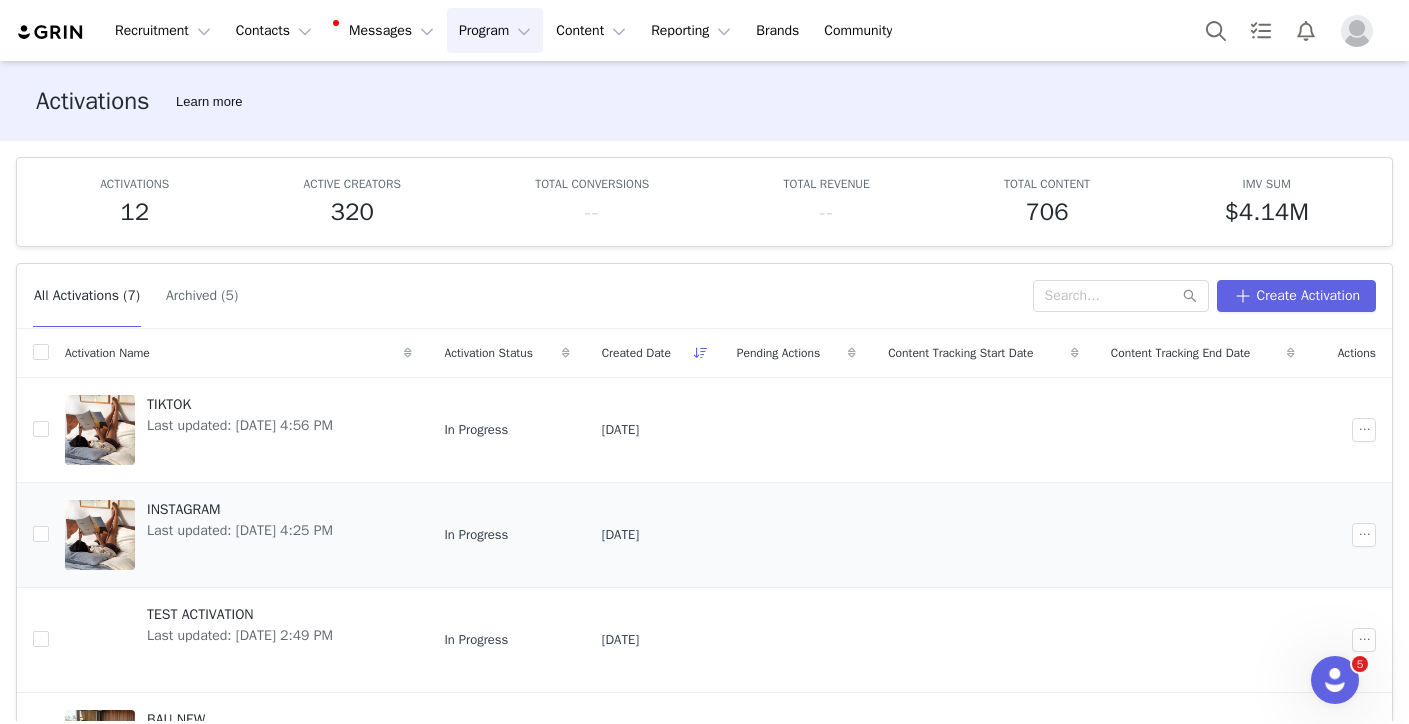 click on "INSTAGRAM" at bounding box center (240, 509) 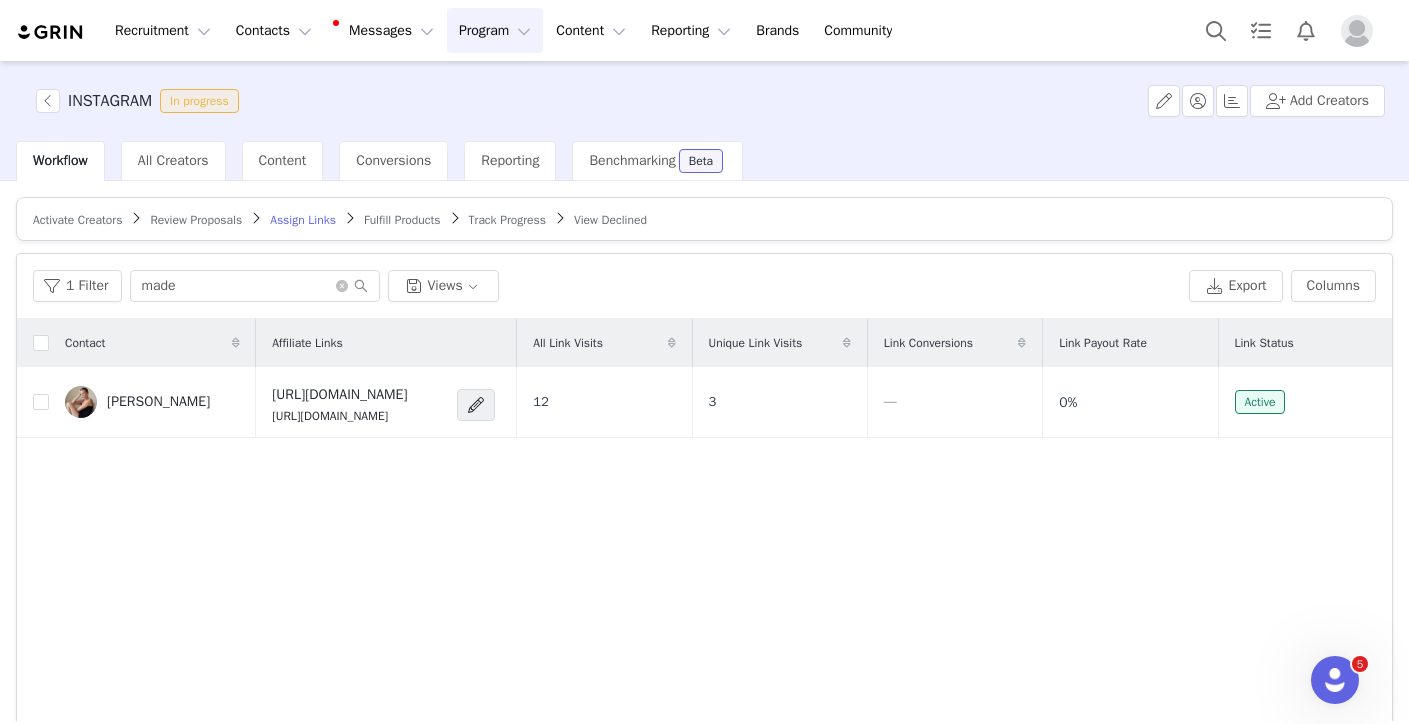 click on "Activate Creators" at bounding box center [77, 220] 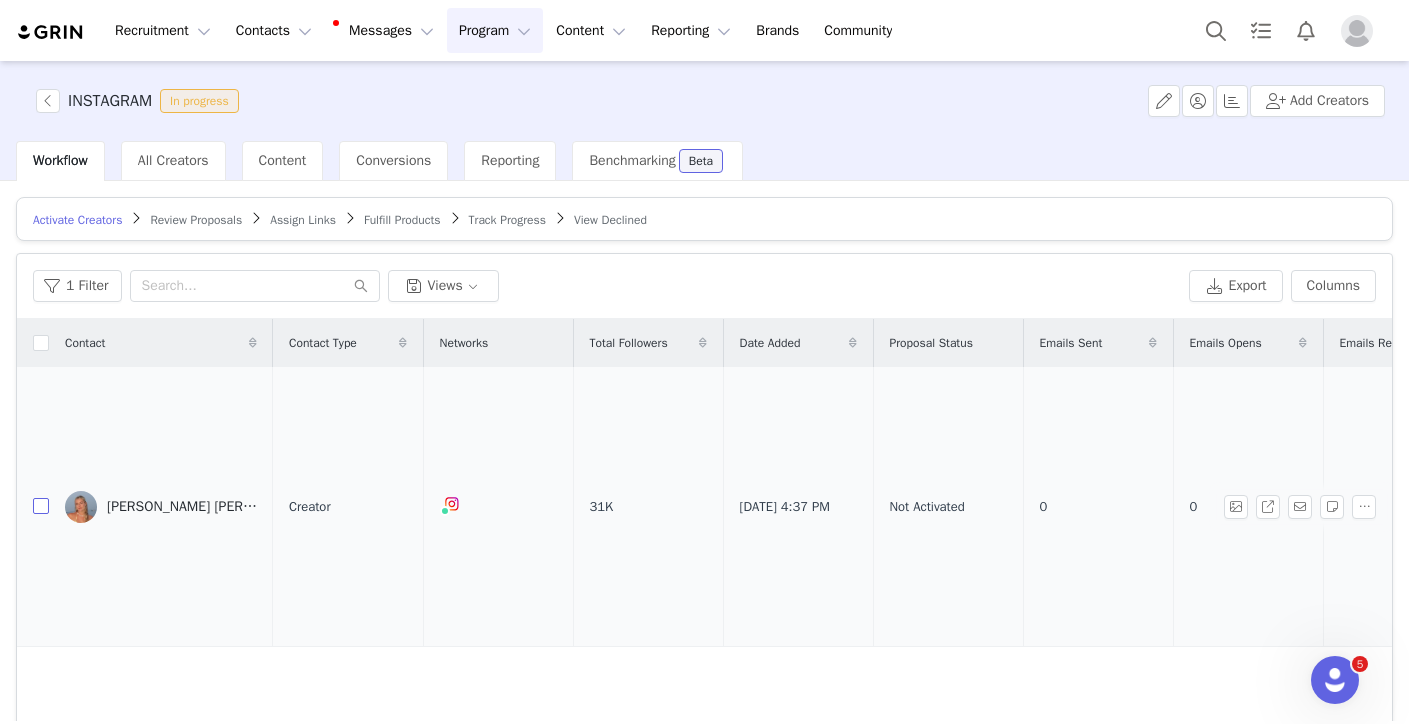 click at bounding box center [41, 506] 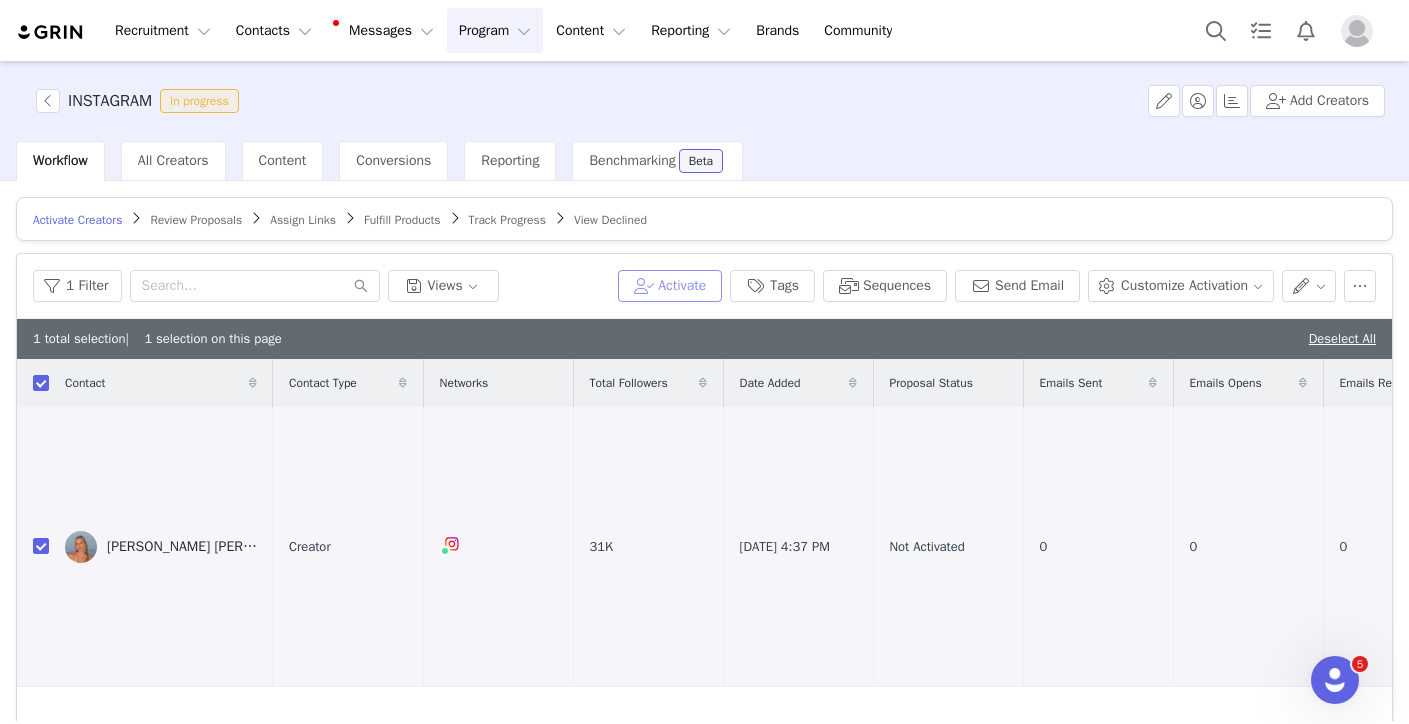 click on "Activate" at bounding box center (670, 286) 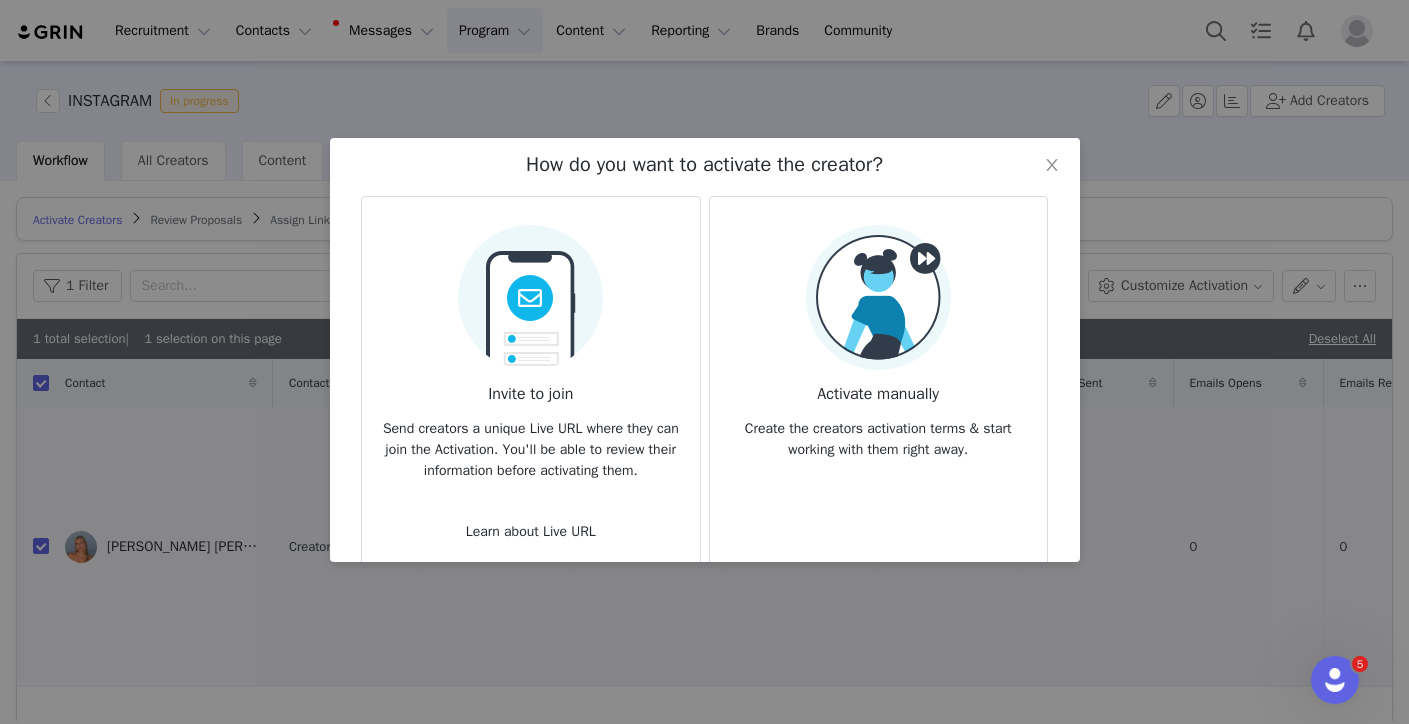 click on "Activate manually" at bounding box center [878, 388] 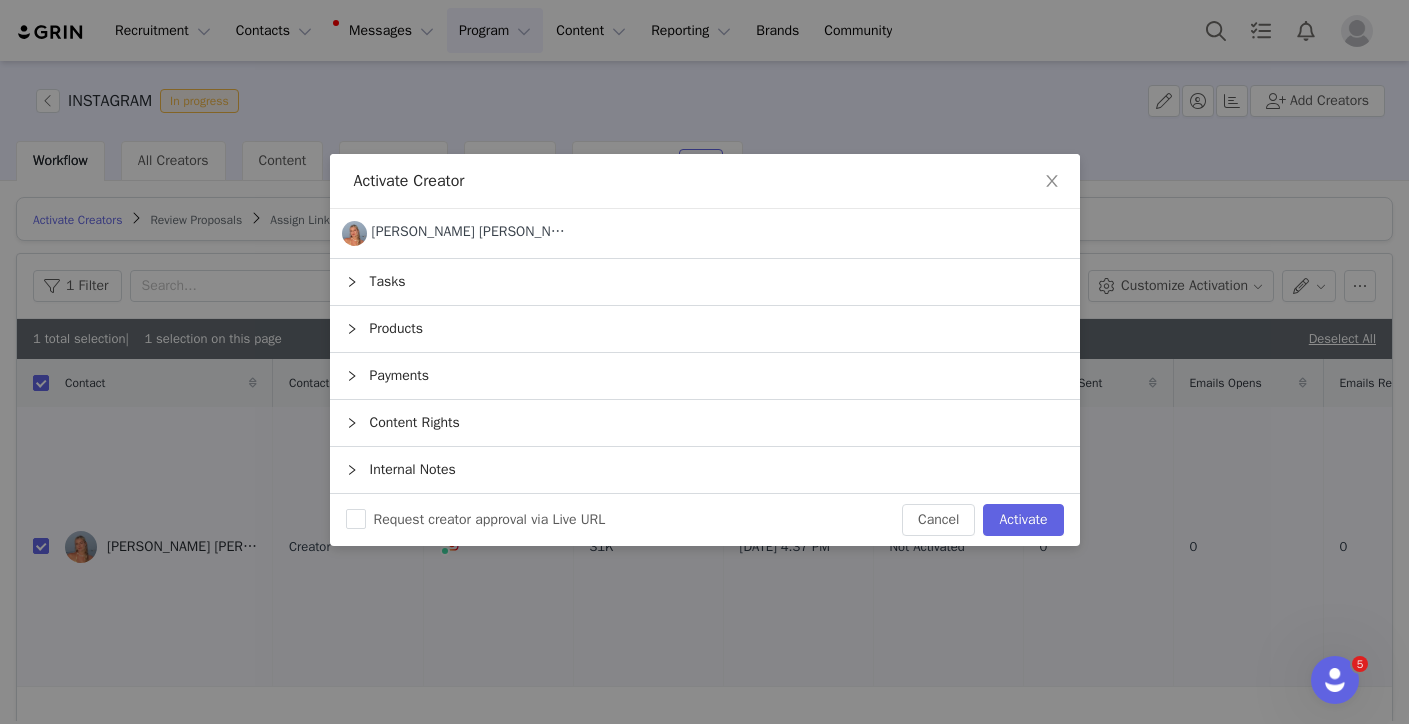 click on "Tasks" at bounding box center (705, 282) 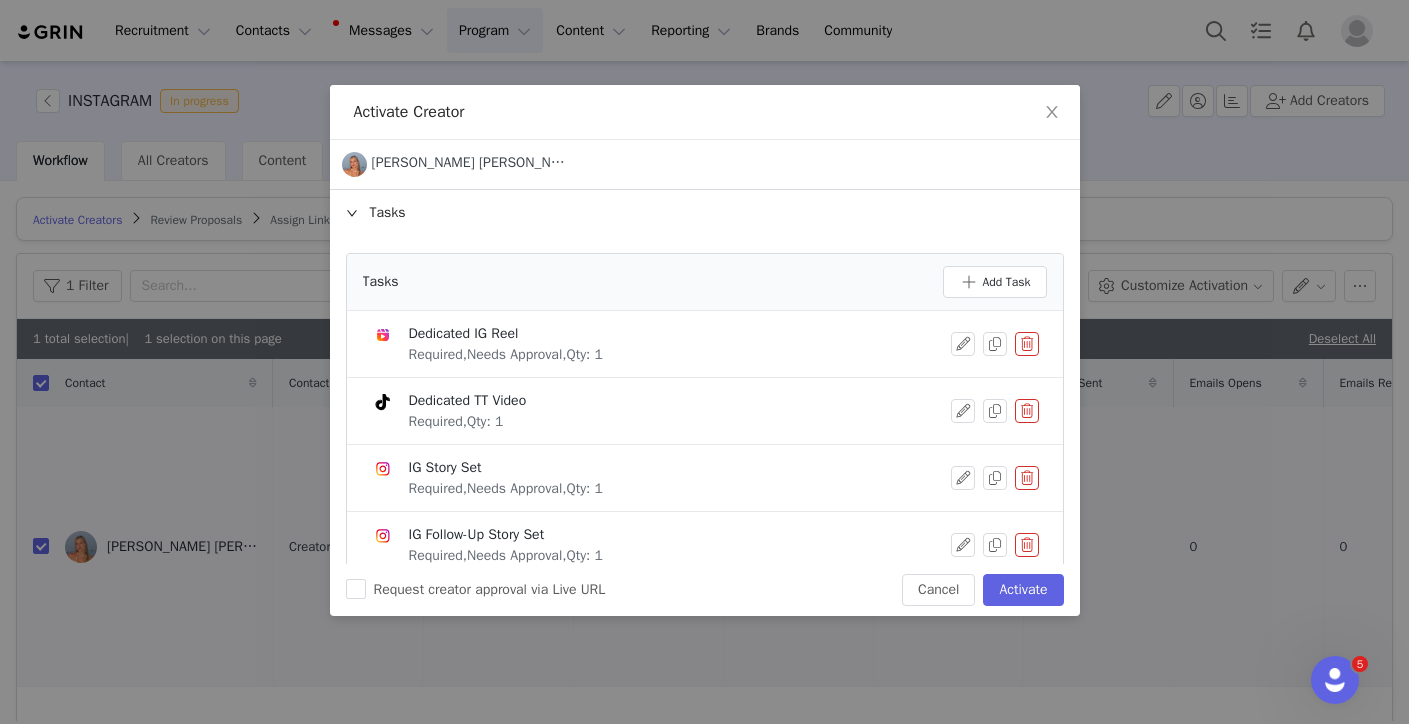 click at bounding box center [1027, 344] 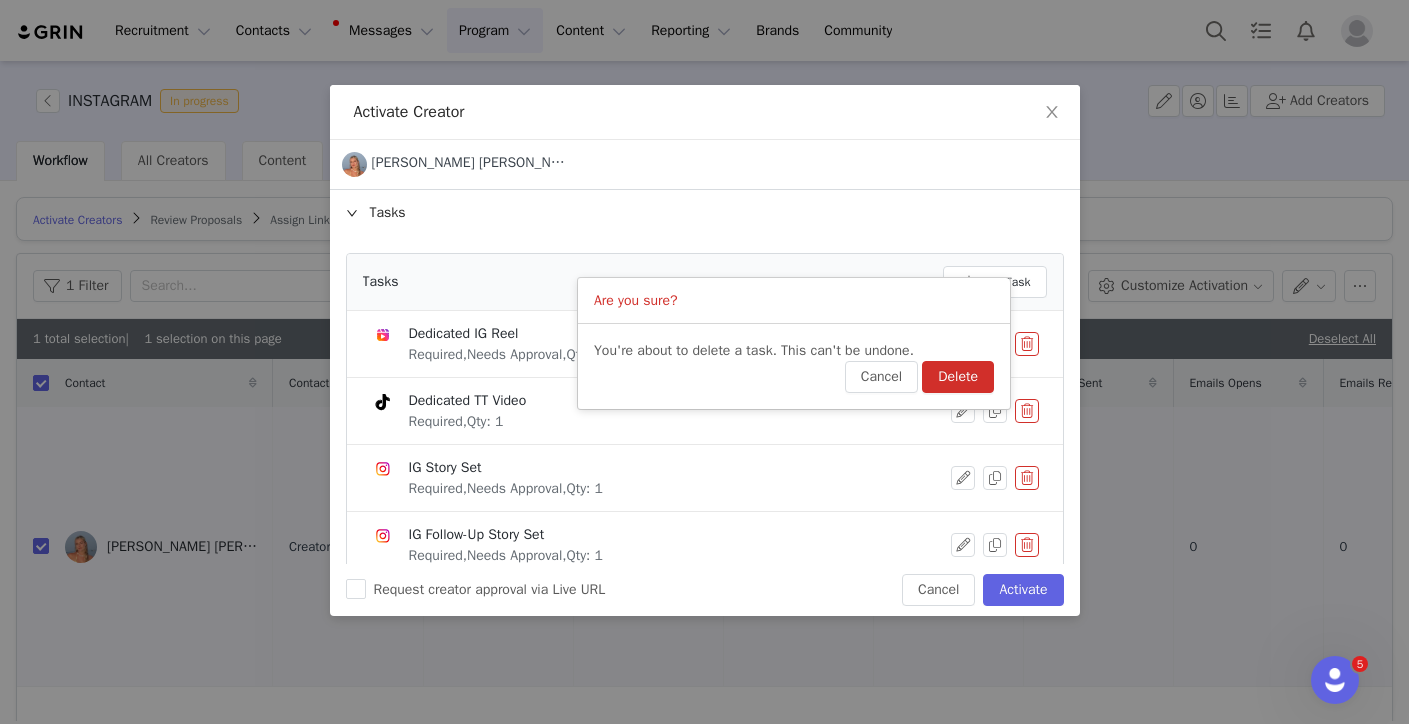 click on "Delete" at bounding box center [958, 377] 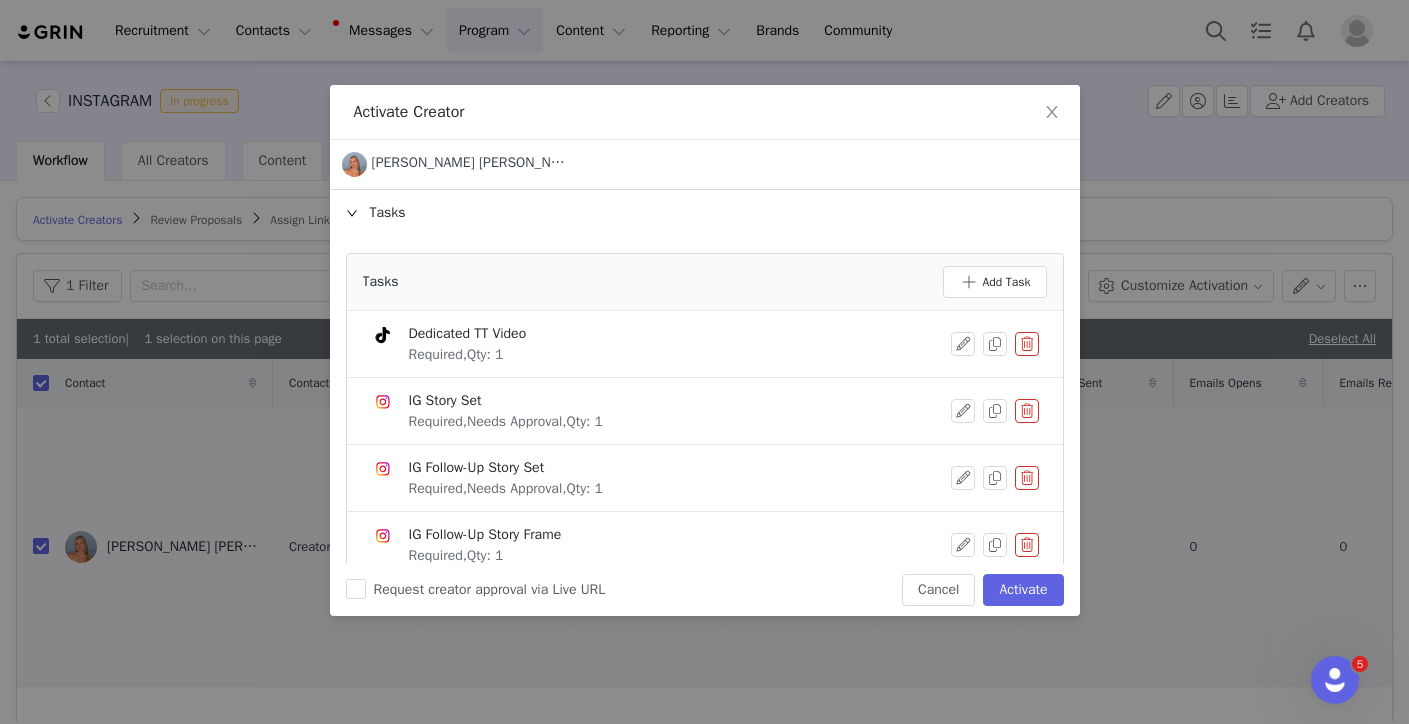 click at bounding box center (1027, 344) 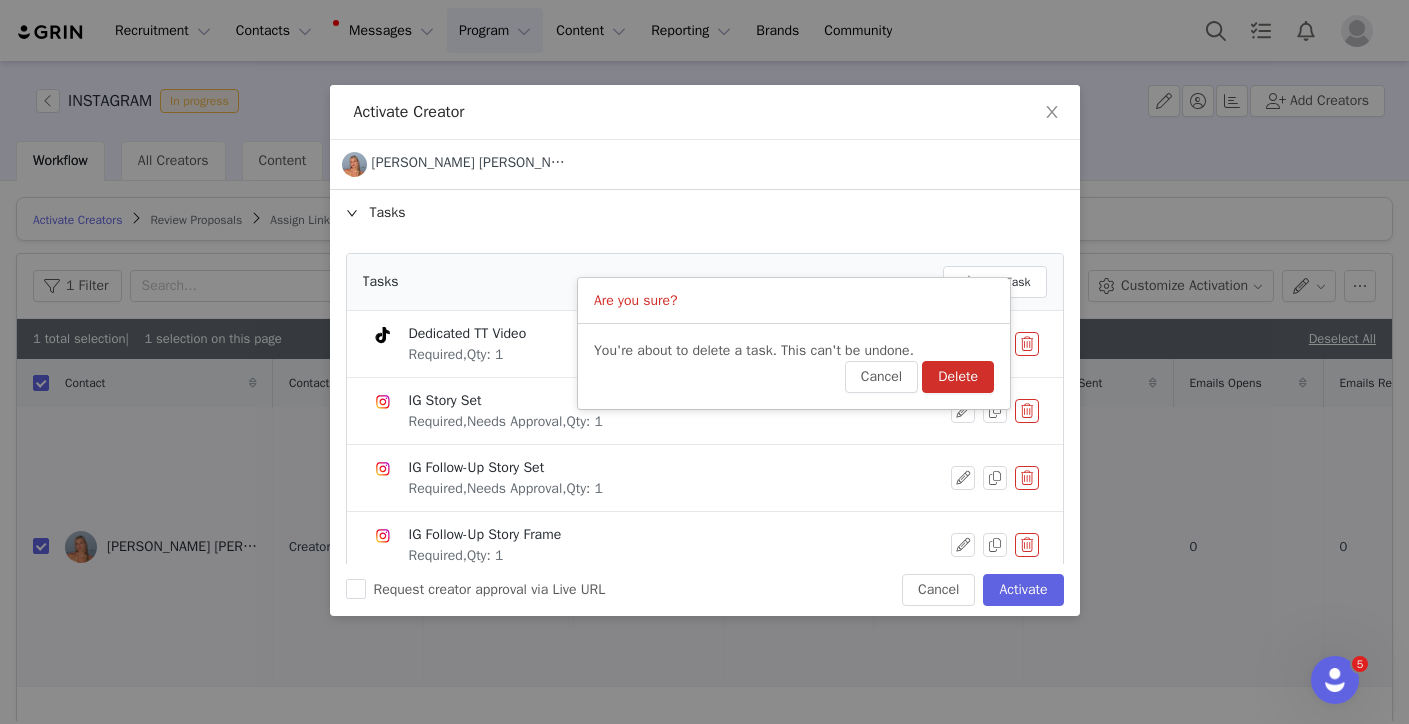click on "Delete" at bounding box center [958, 377] 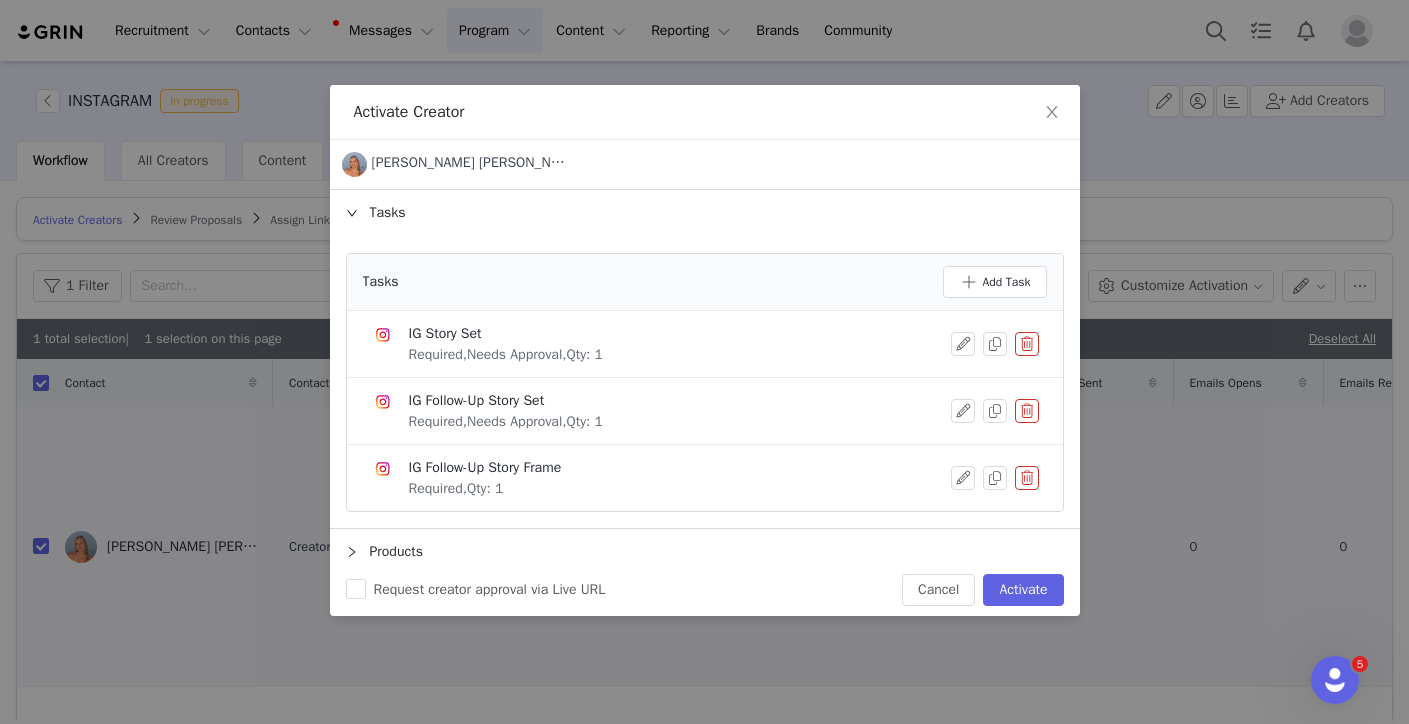 click at bounding box center [1027, 411] 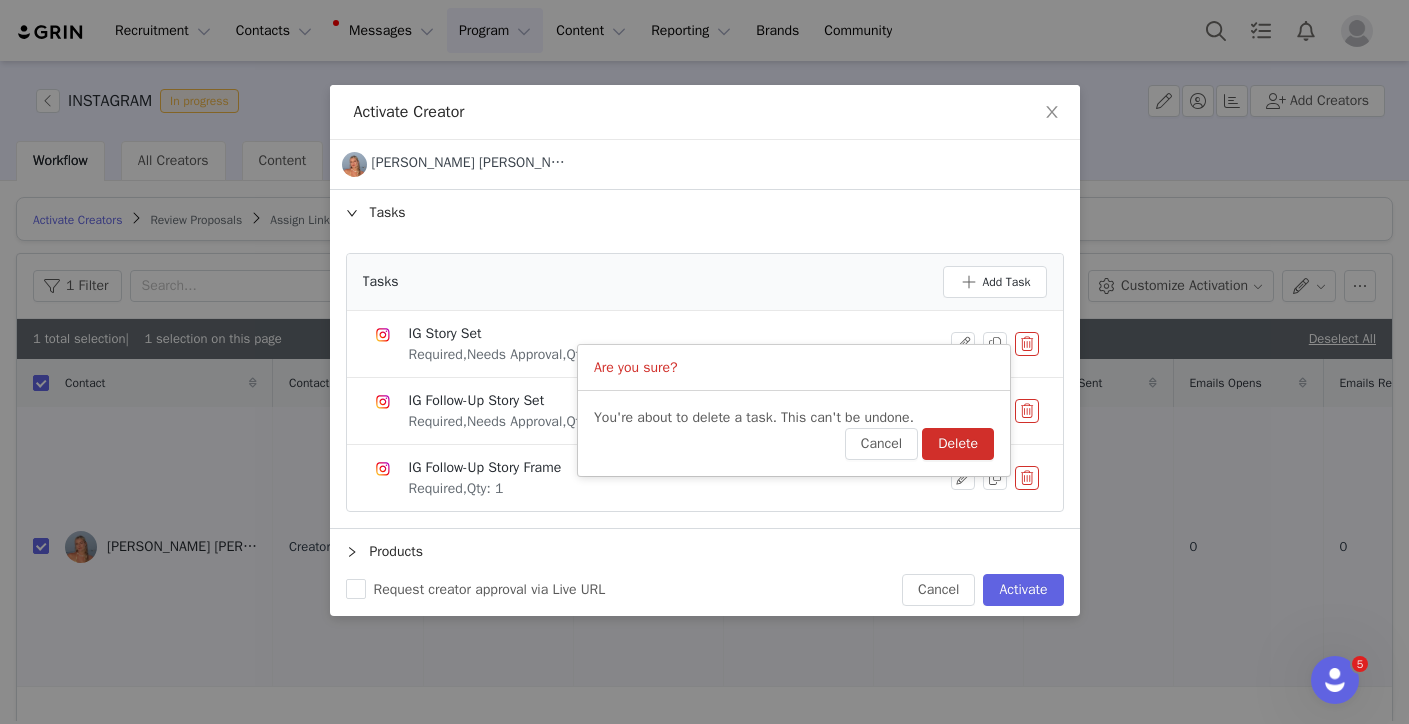 click on "Delete" at bounding box center [958, 444] 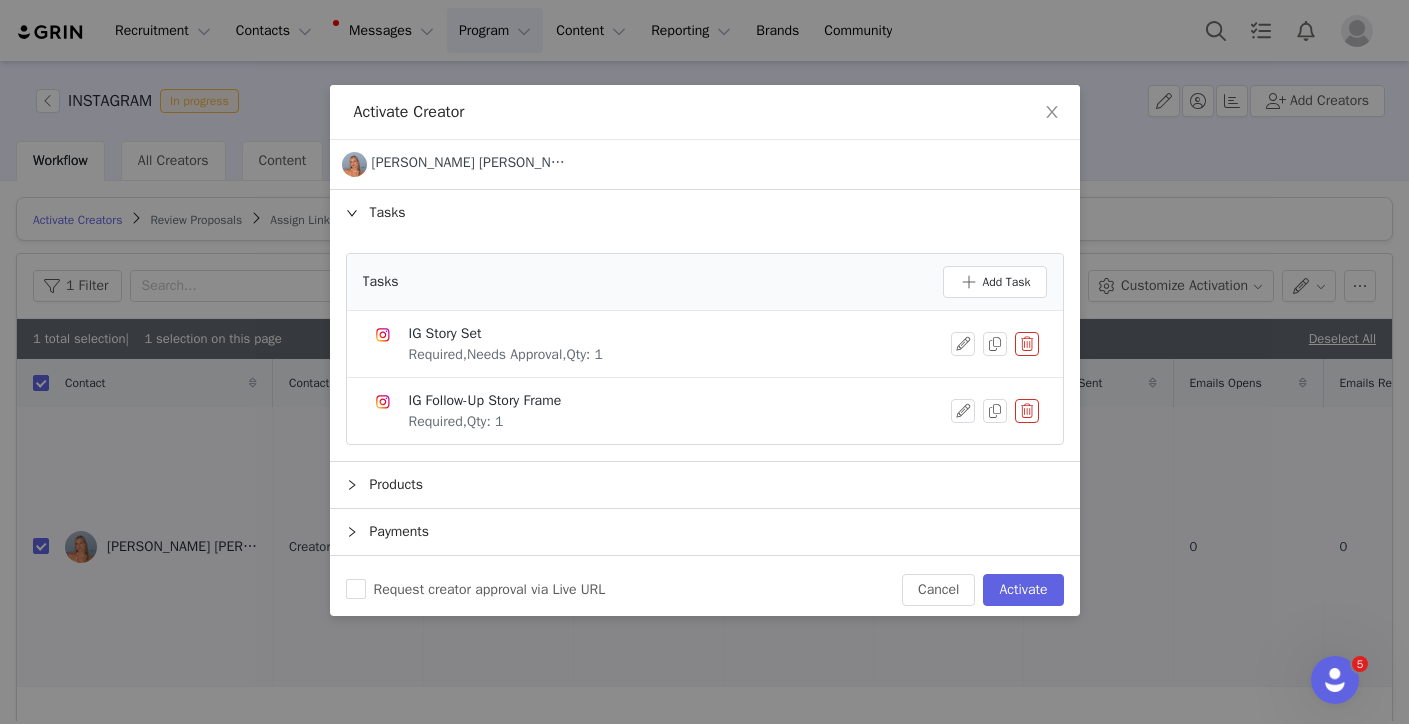 click at bounding box center [1027, 411] 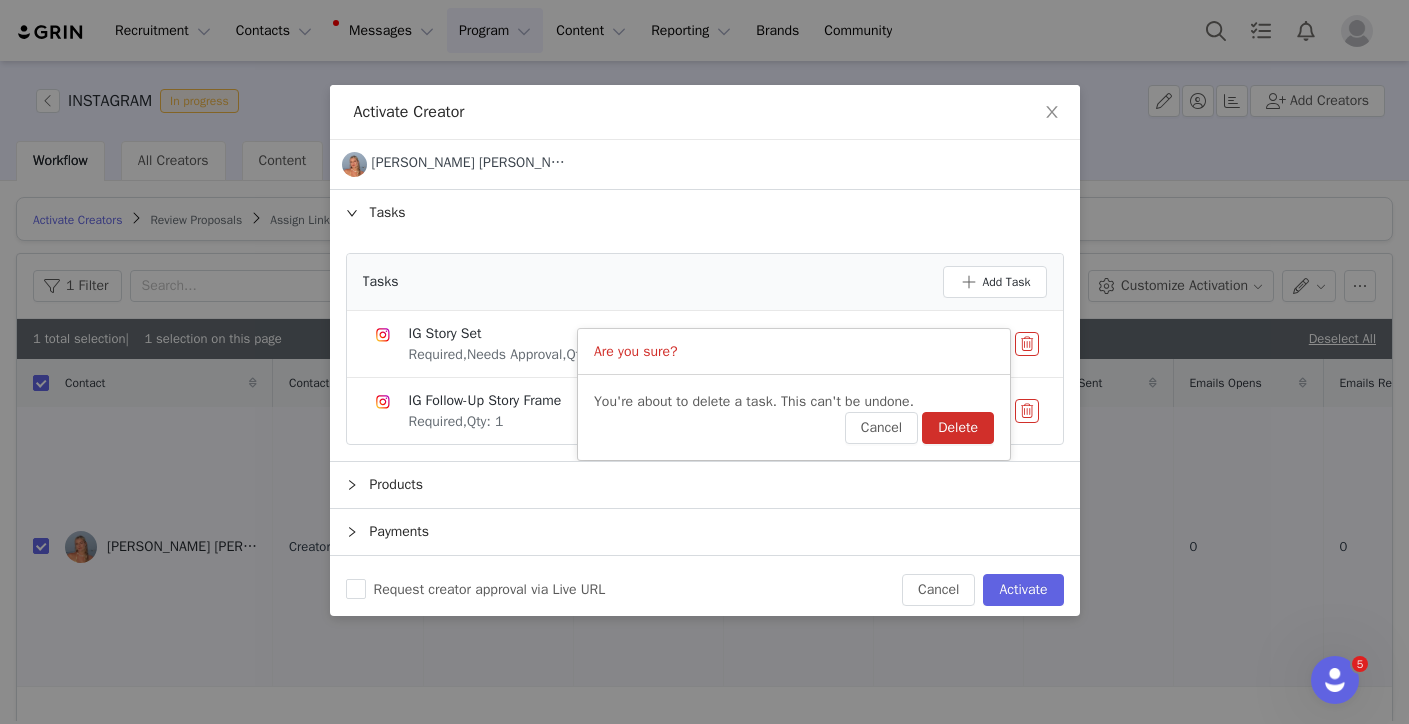 click on "Delete" at bounding box center [958, 428] 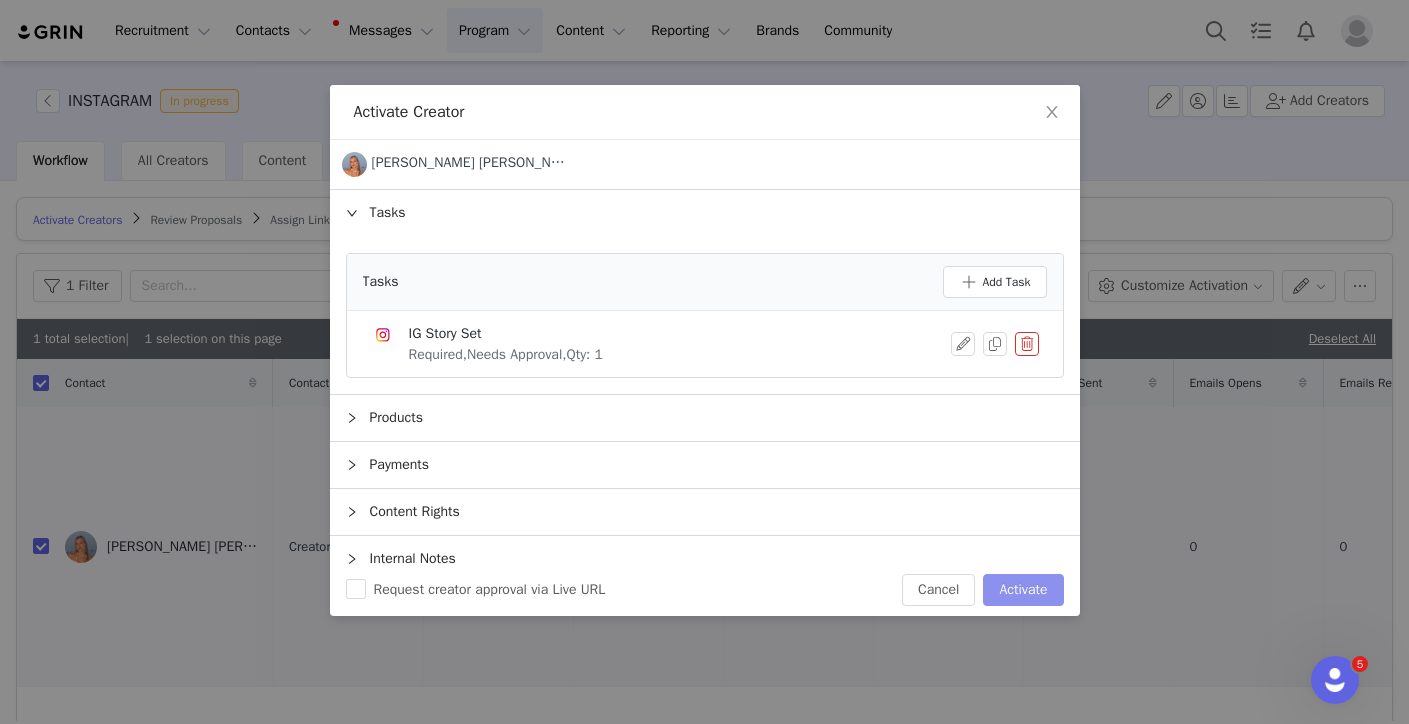 click on "Activate" at bounding box center [1023, 590] 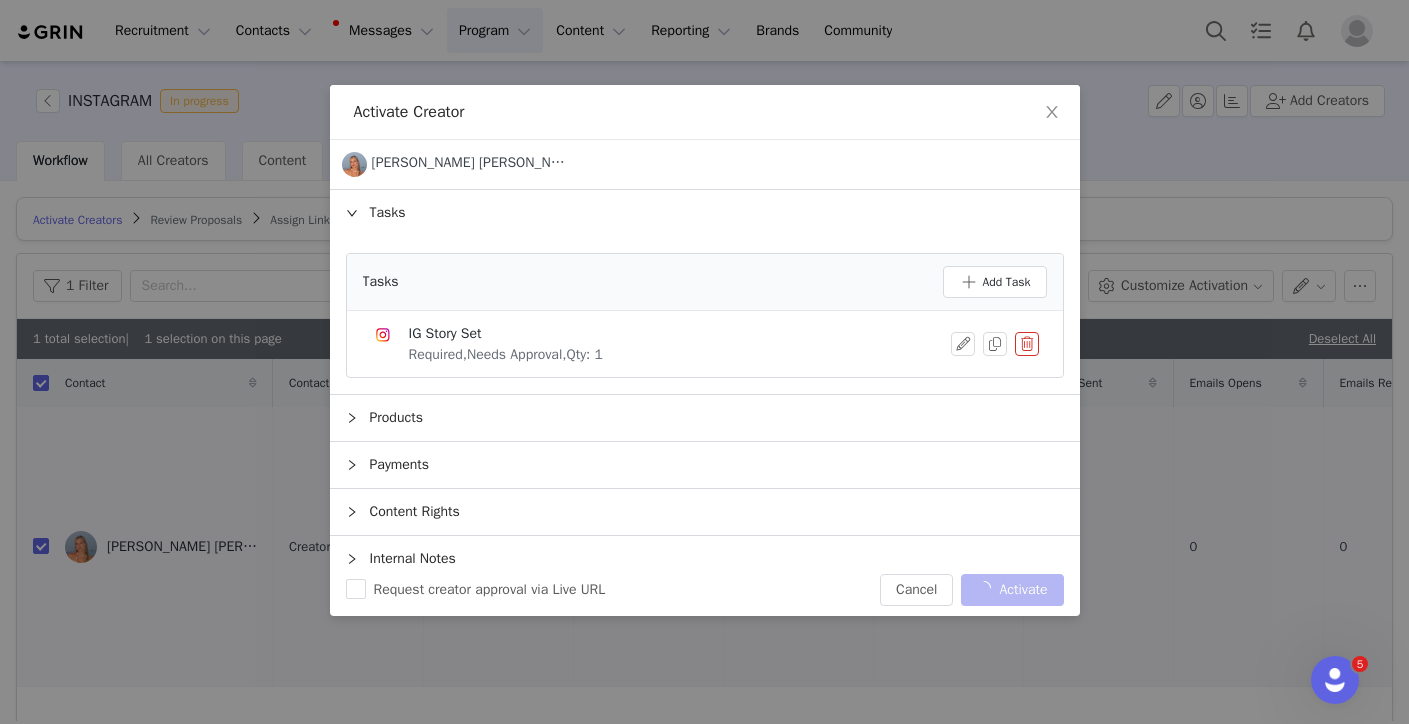 checkbox on "false" 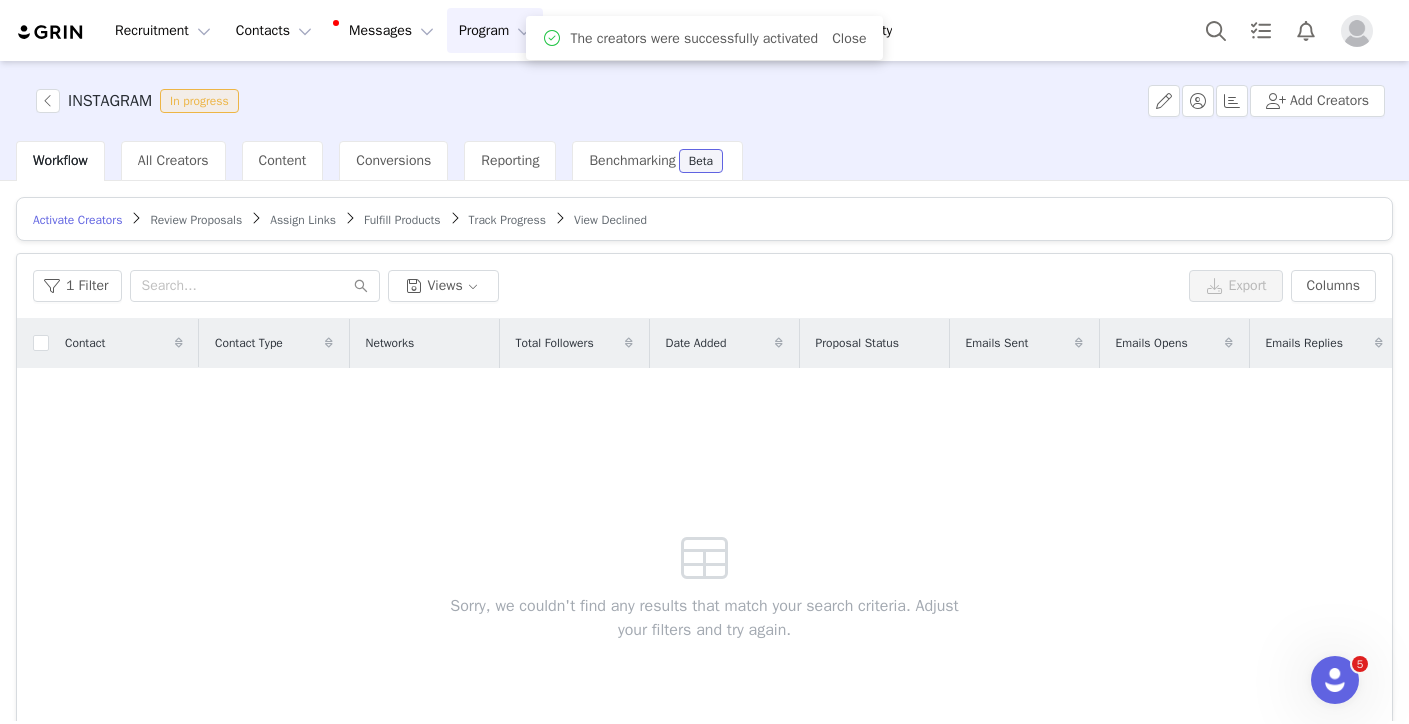 click on "Activate Creators Review Proposals Assign Links Fulfill Products Track Progress View Declined" at bounding box center [704, 219] 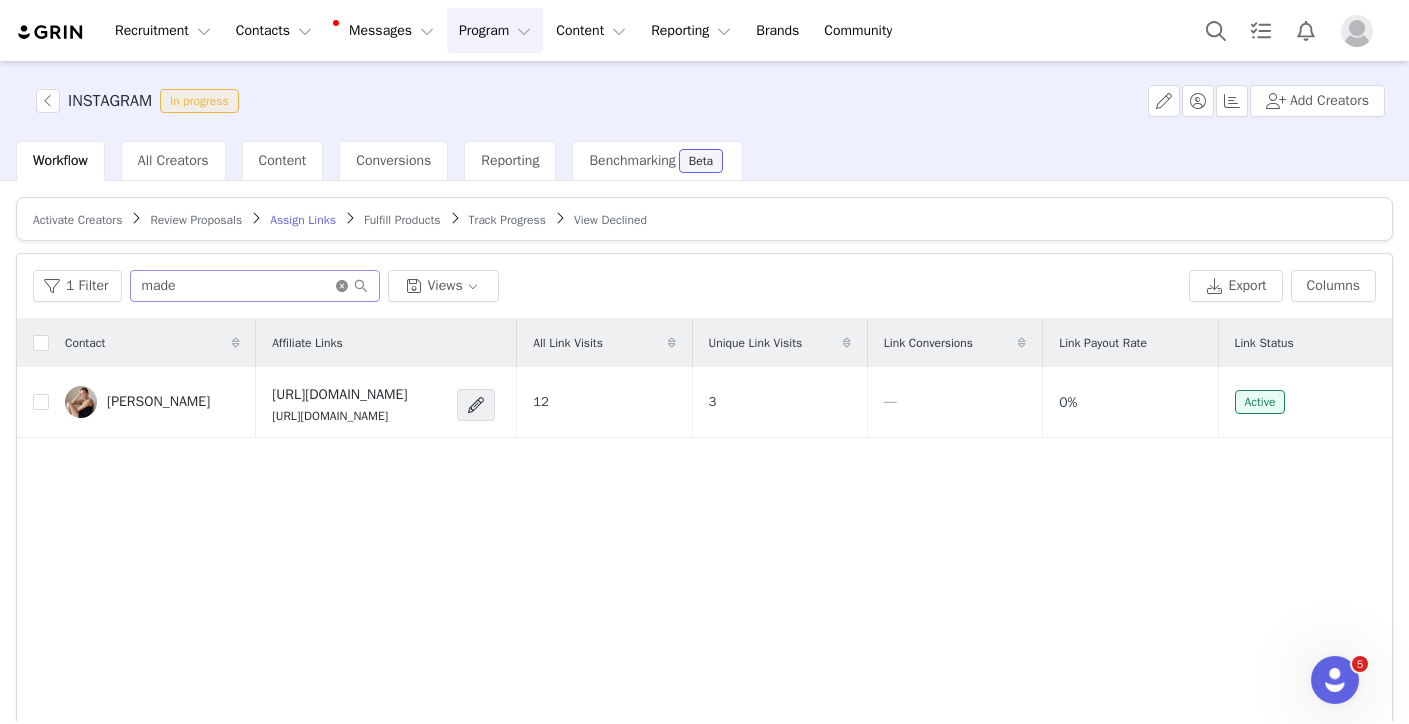 click 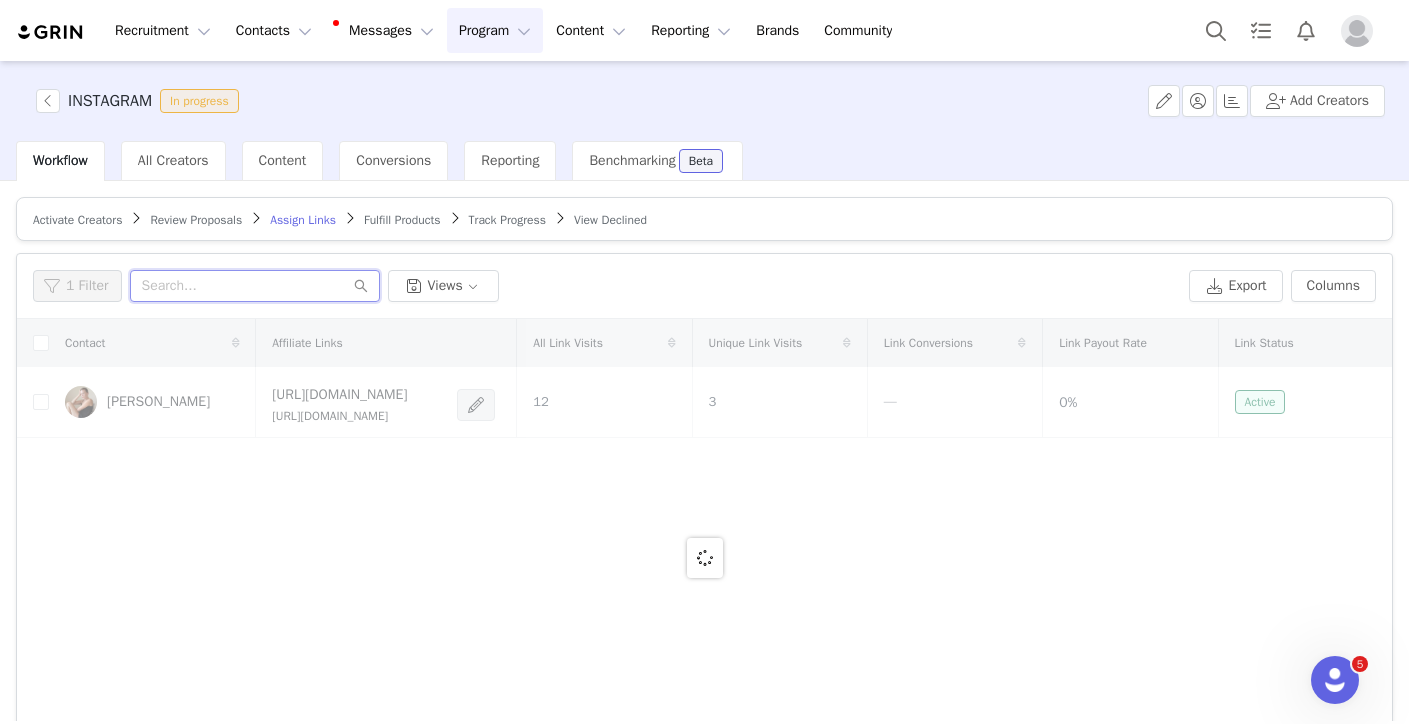 click at bounding box center [255, 286] 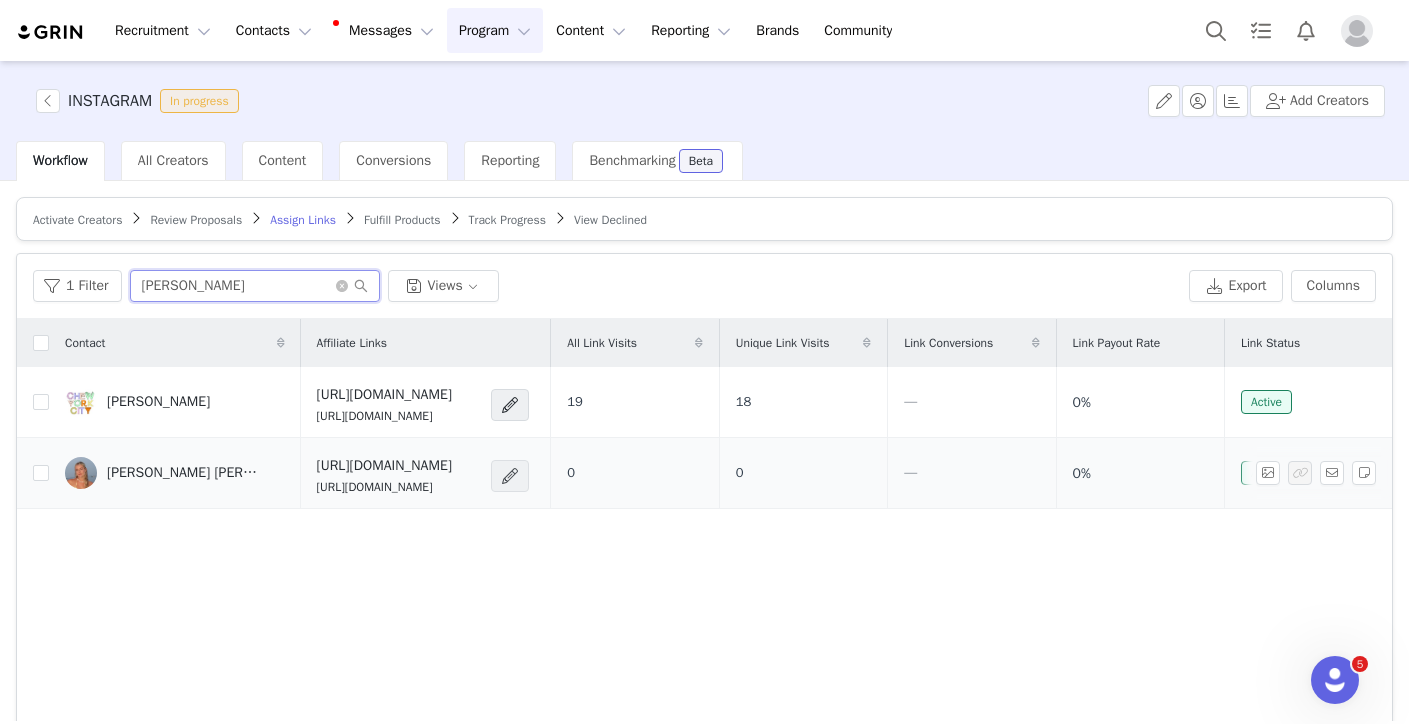 type on "[PERSON_NAME]" 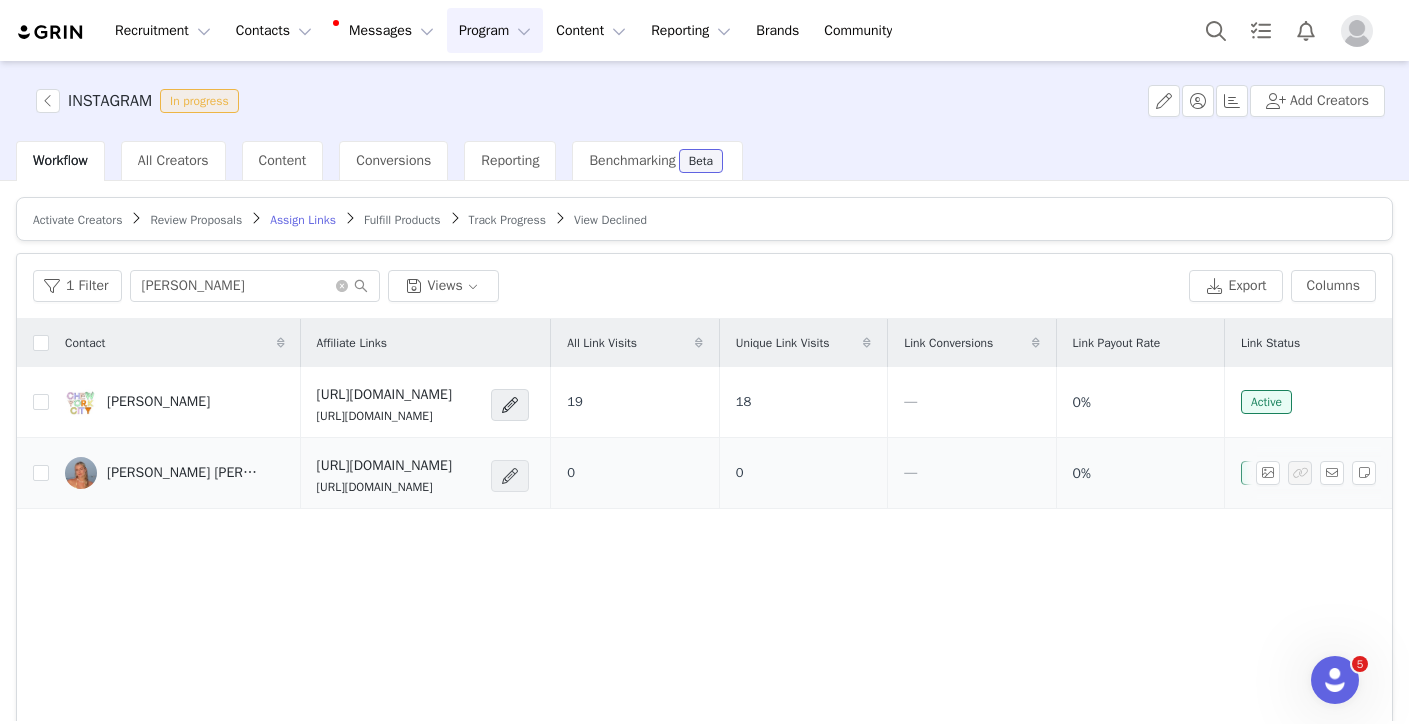 click at bounding box center (510, 476) 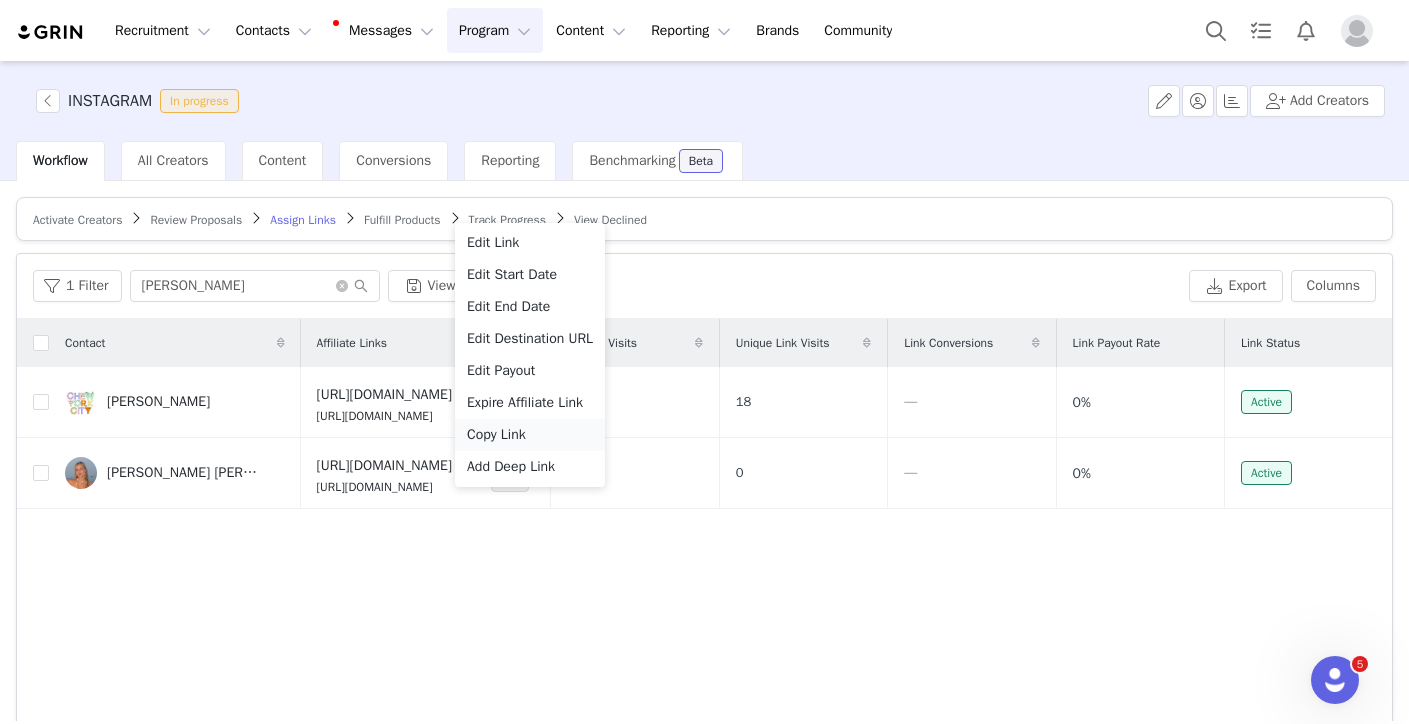 click on "Copy Link" at bounding box center [496, 435] 